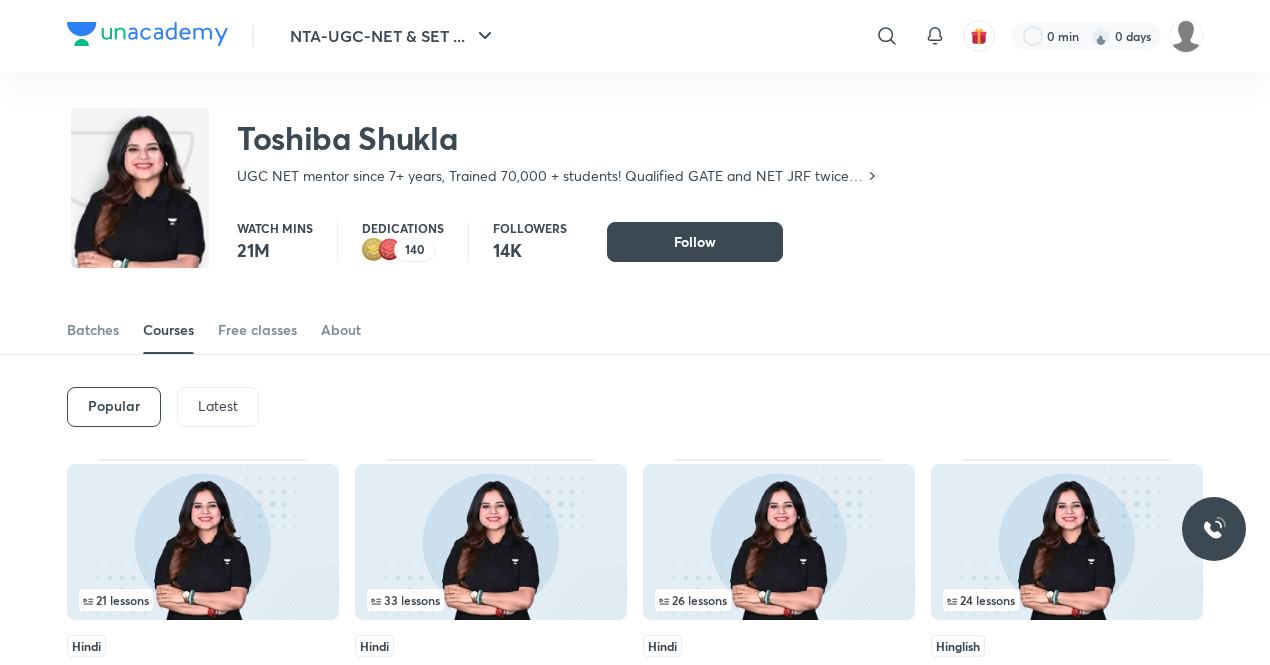 scroll, scrollTop: 0, scrollLeft: 0, axis: both 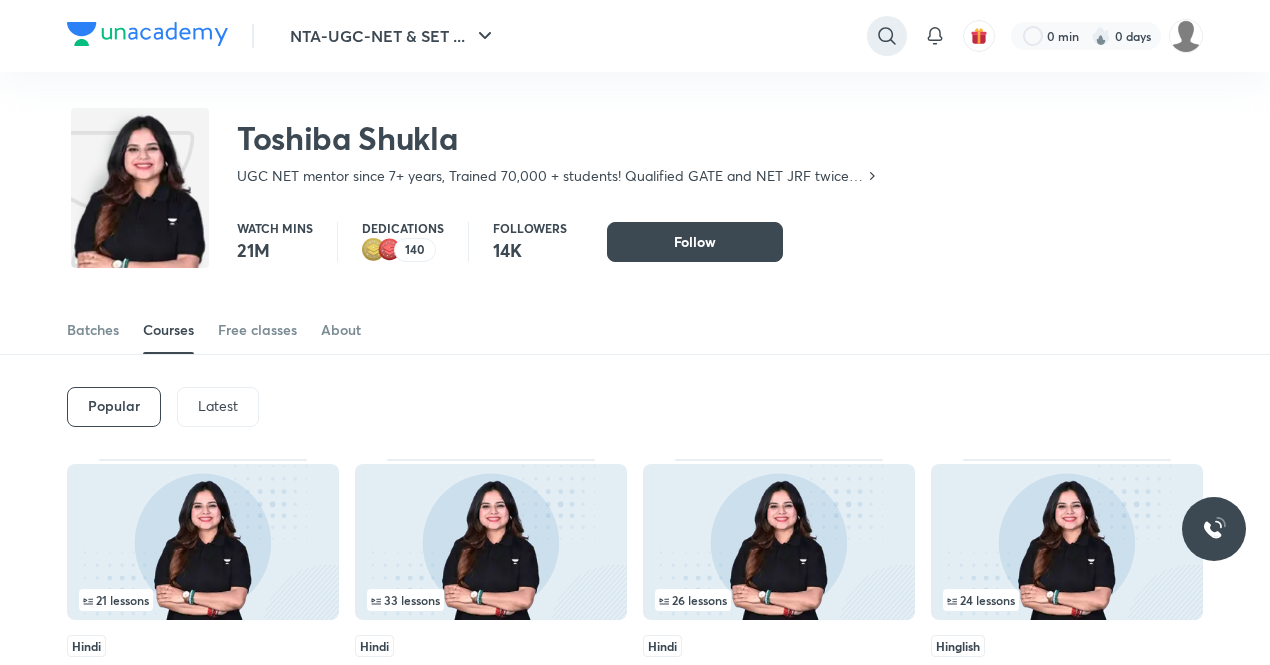 click 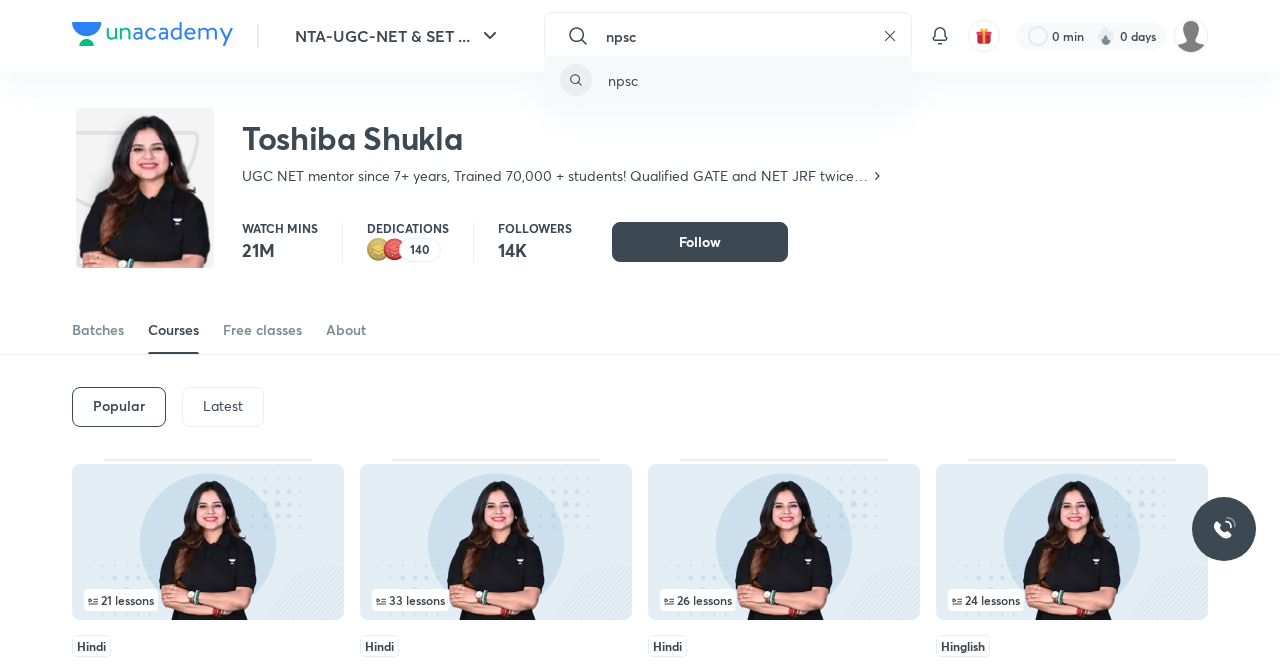 type on "npsc" 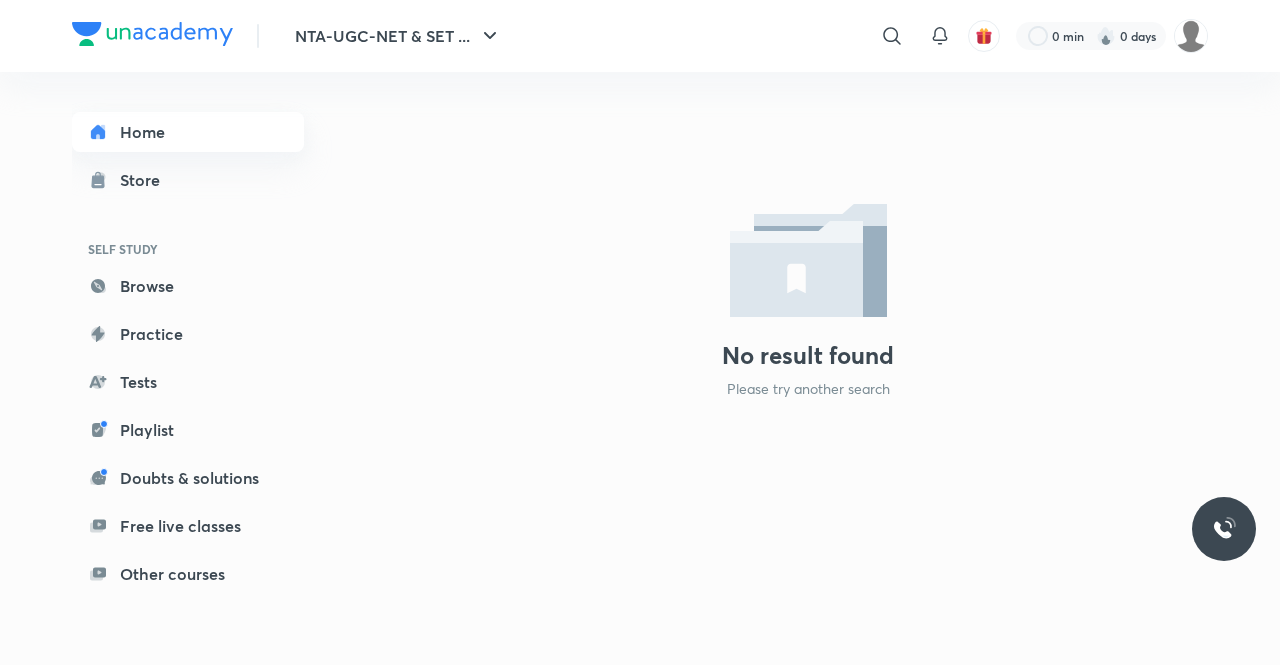 click on "Home" at bounding box center (188, 132) 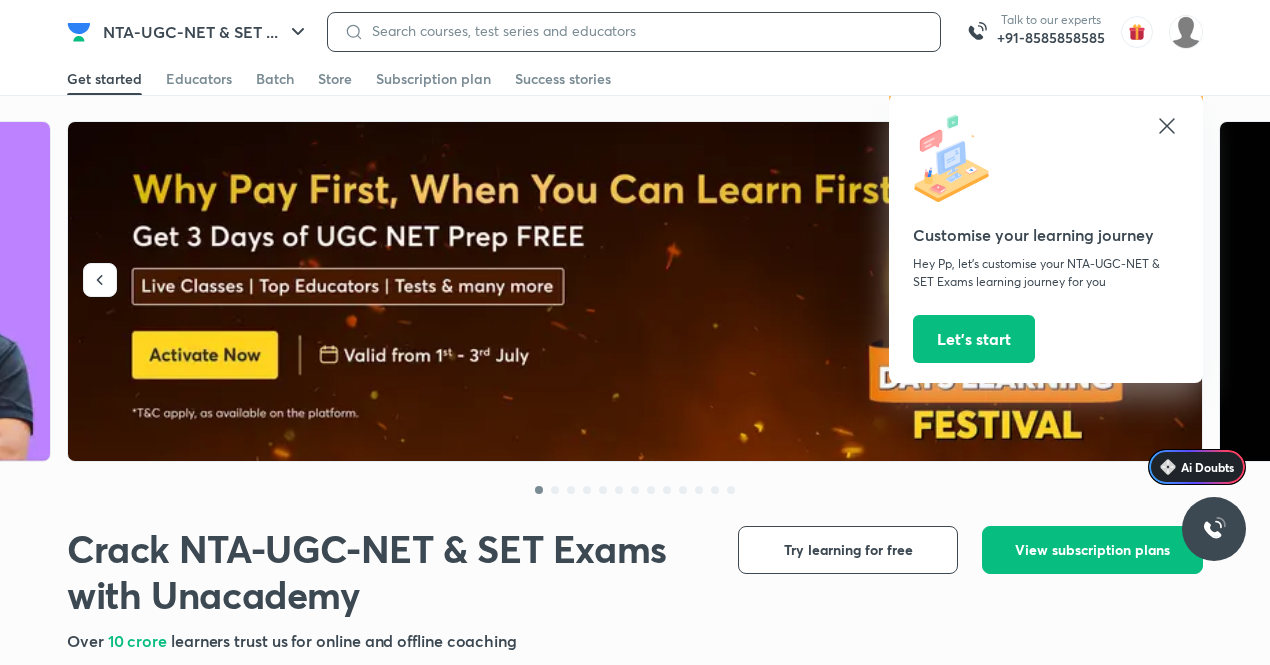 click at bounding box center (644, 31) 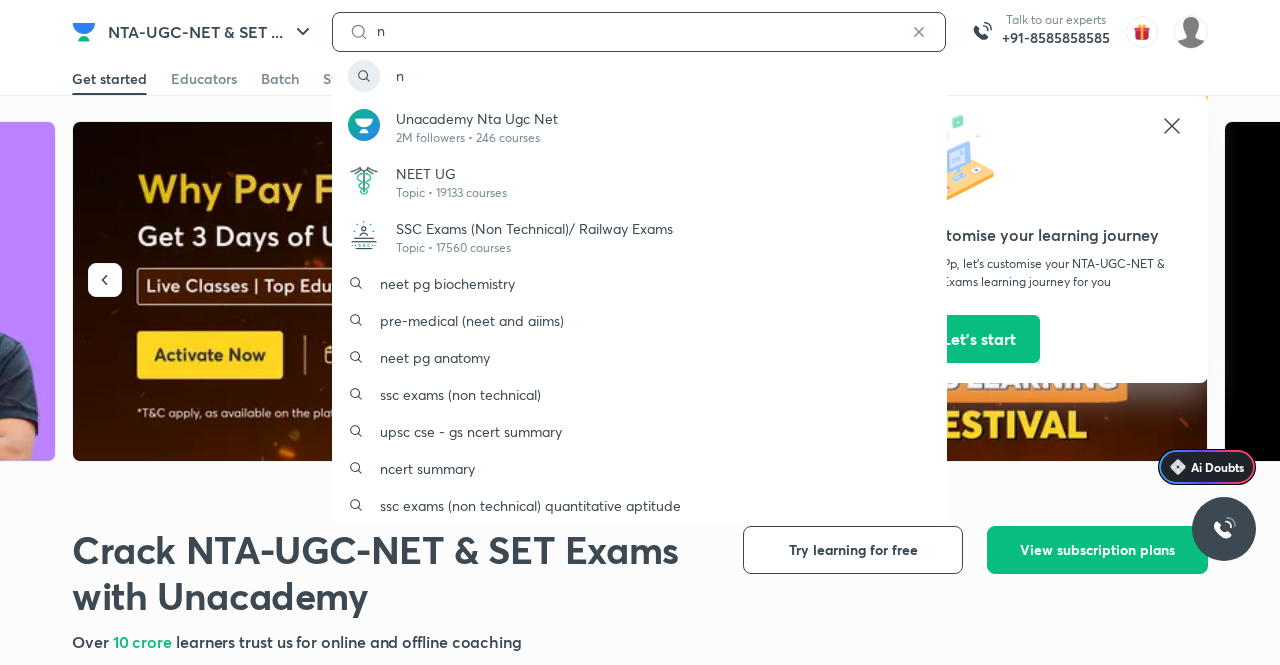 click on "n" at bounding box center (639, 31) 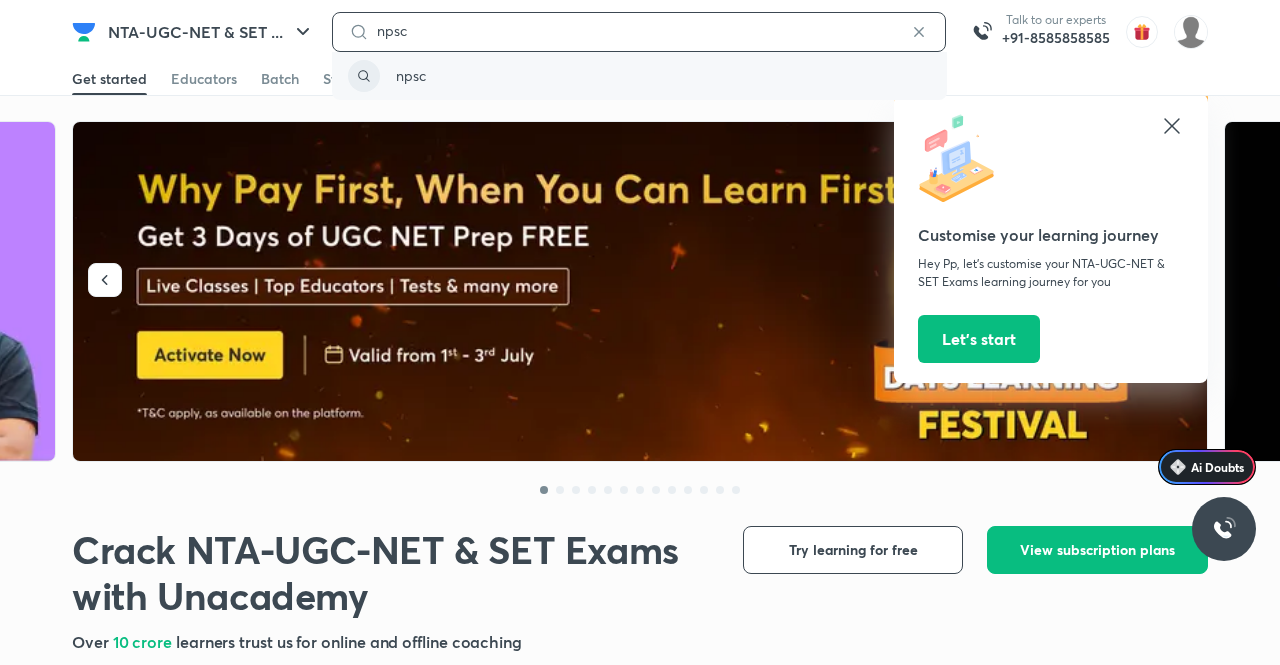 type on "npsc" 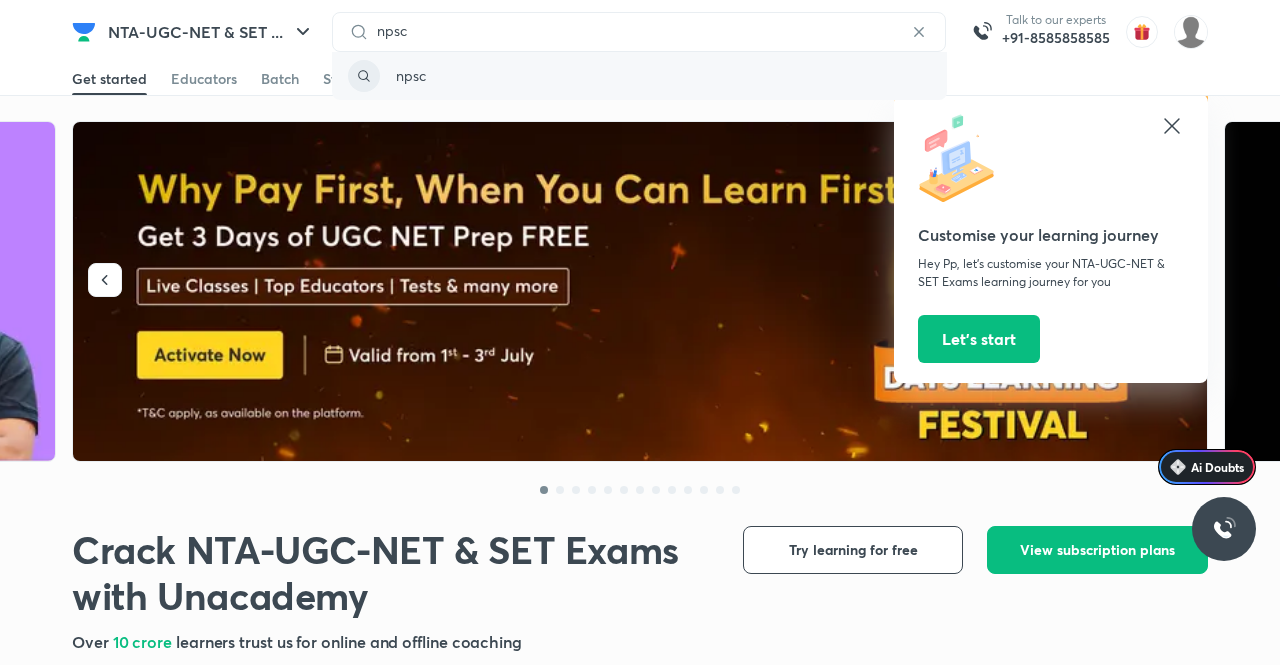 click on "npsc" at bounding box center (411, 75) 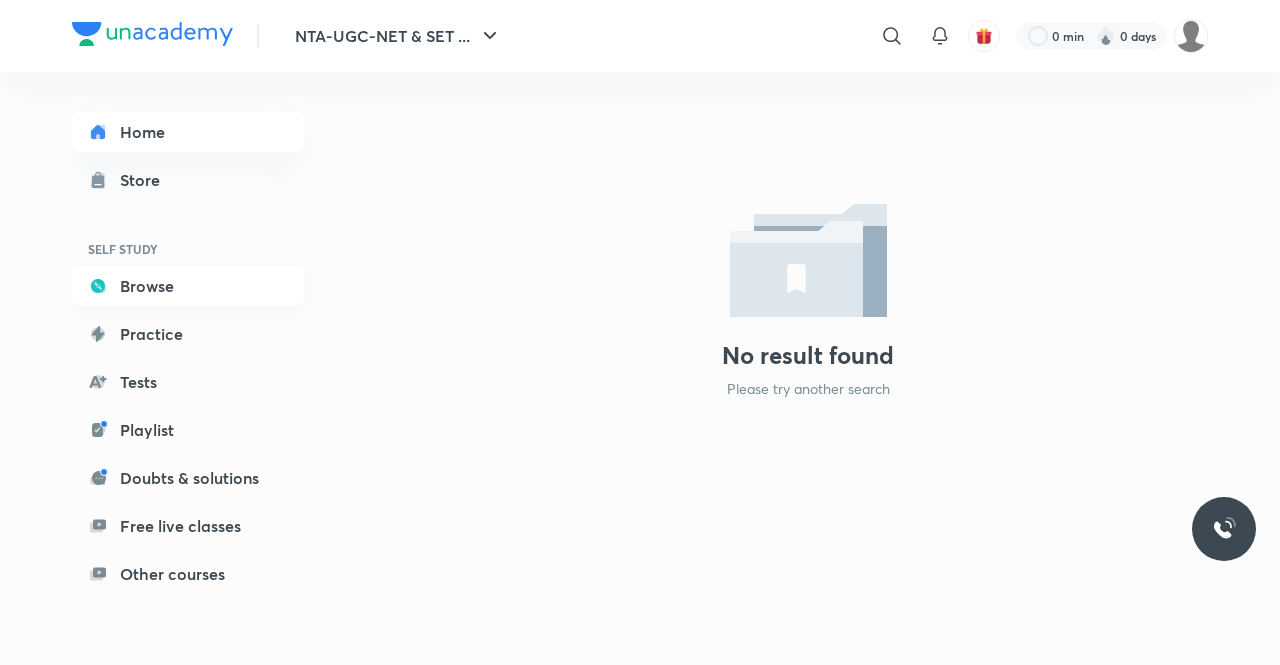 click on "Browse" at bounding box center (188, 286) 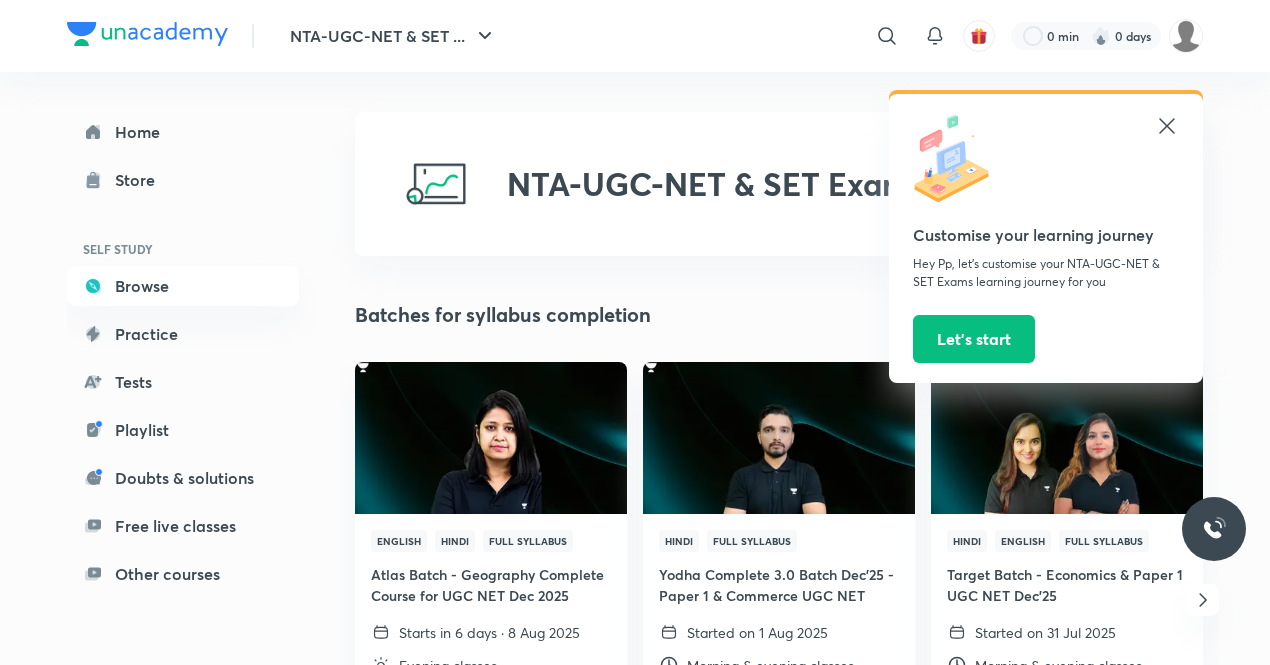 click 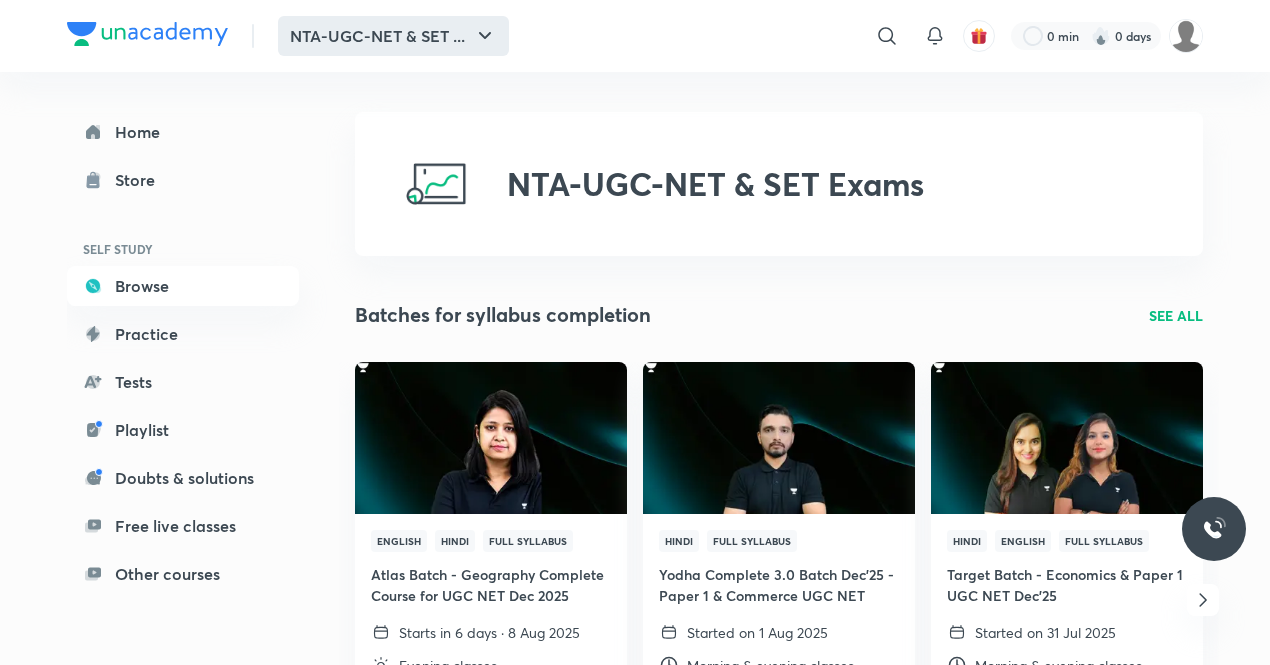 click 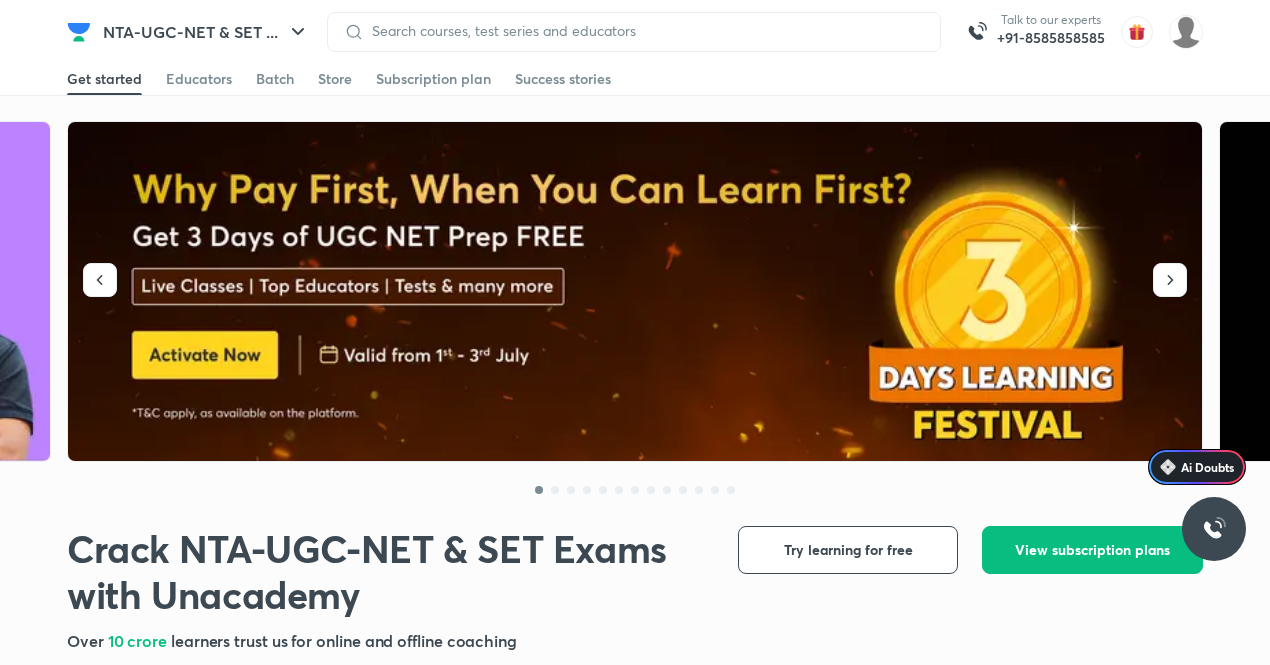 click at bounding box center [634, 32] 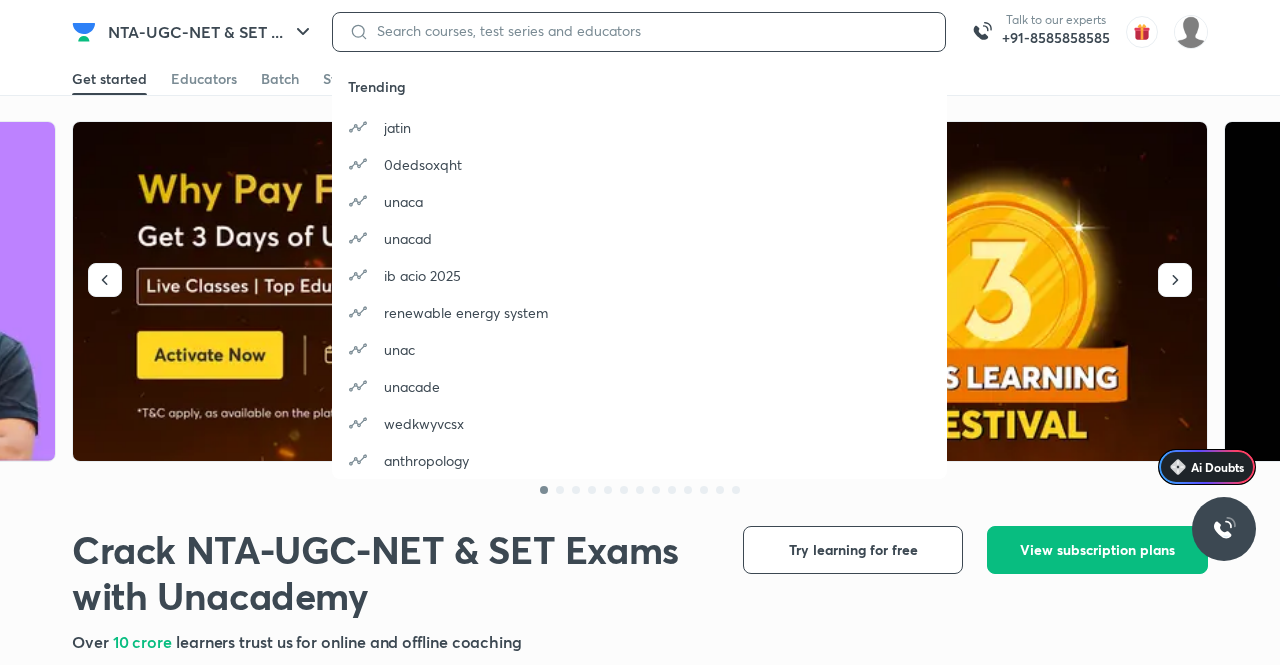 click at bounding box center (649, 31) 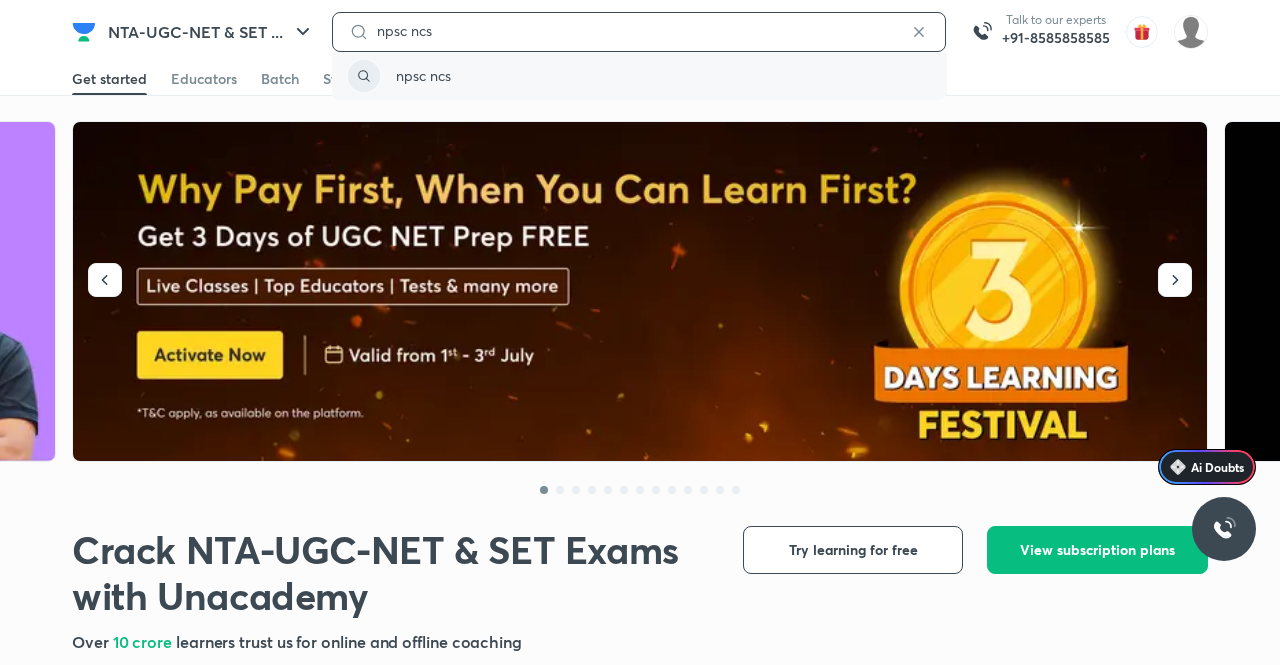 type on "npsc ncs" 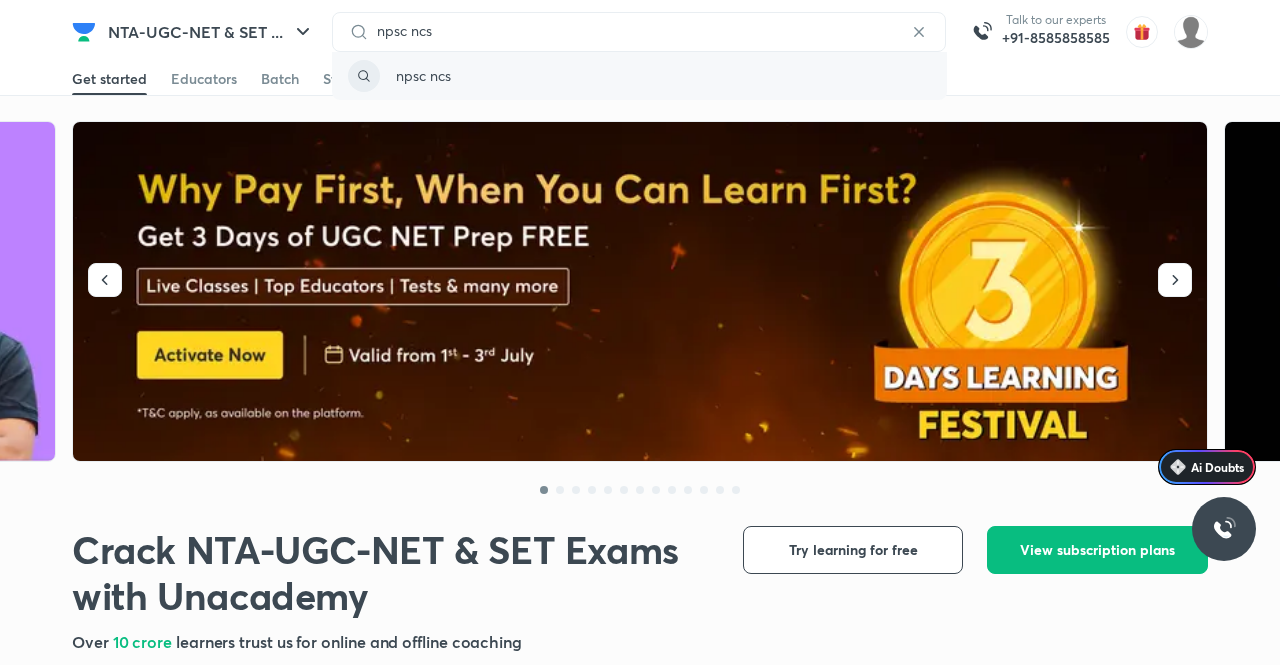click on "npsc ncs" at bounding box center [423, 75] 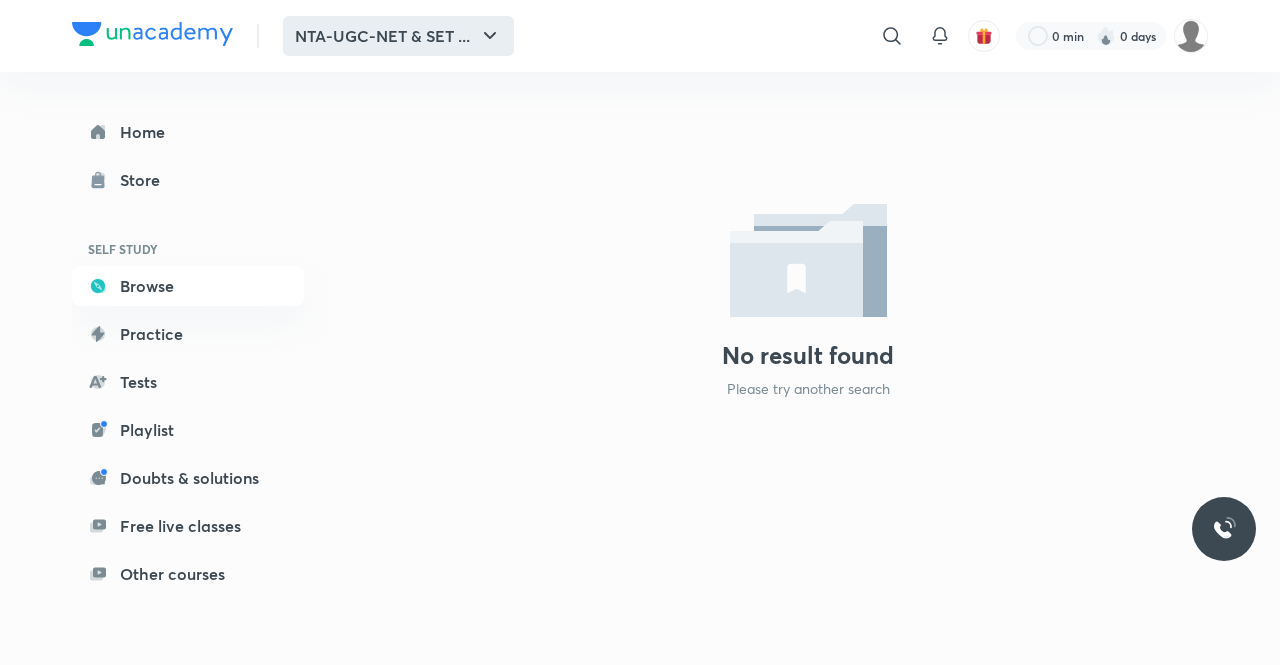 click on "NTA-UGC-NET & SET  ..." at bounding box center [398, 36] 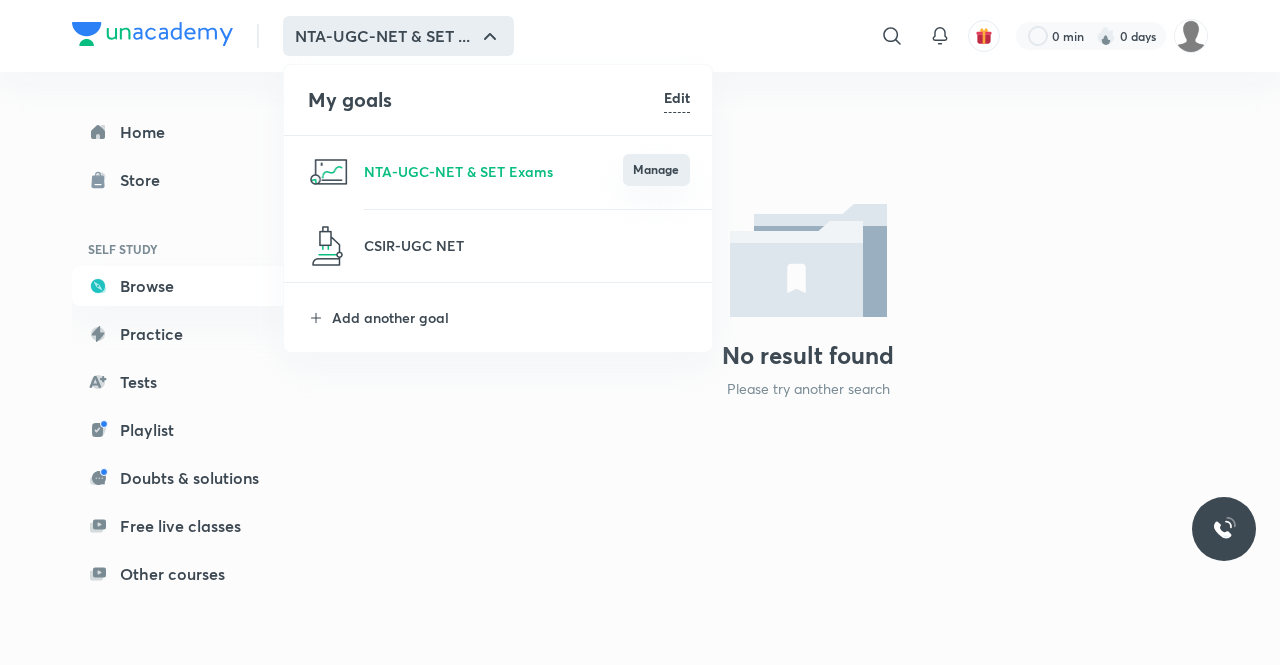 click on "Manage" at bounding box center [656, 170] 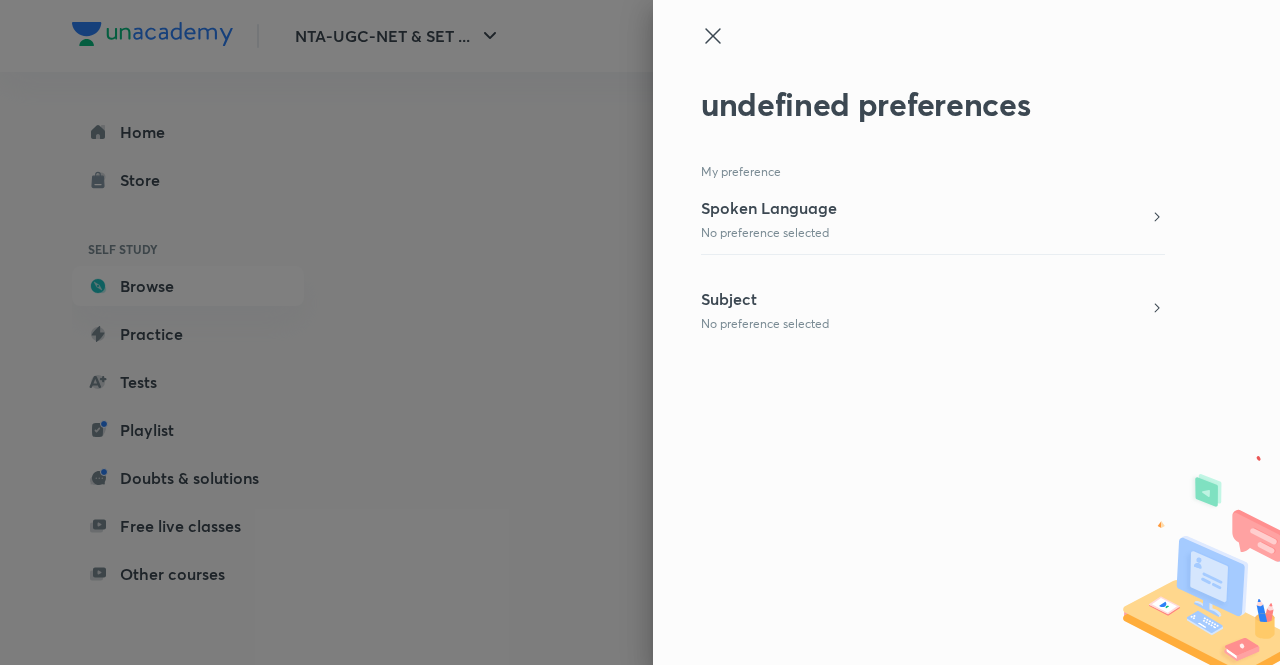 click at bounding box center (640, 332) 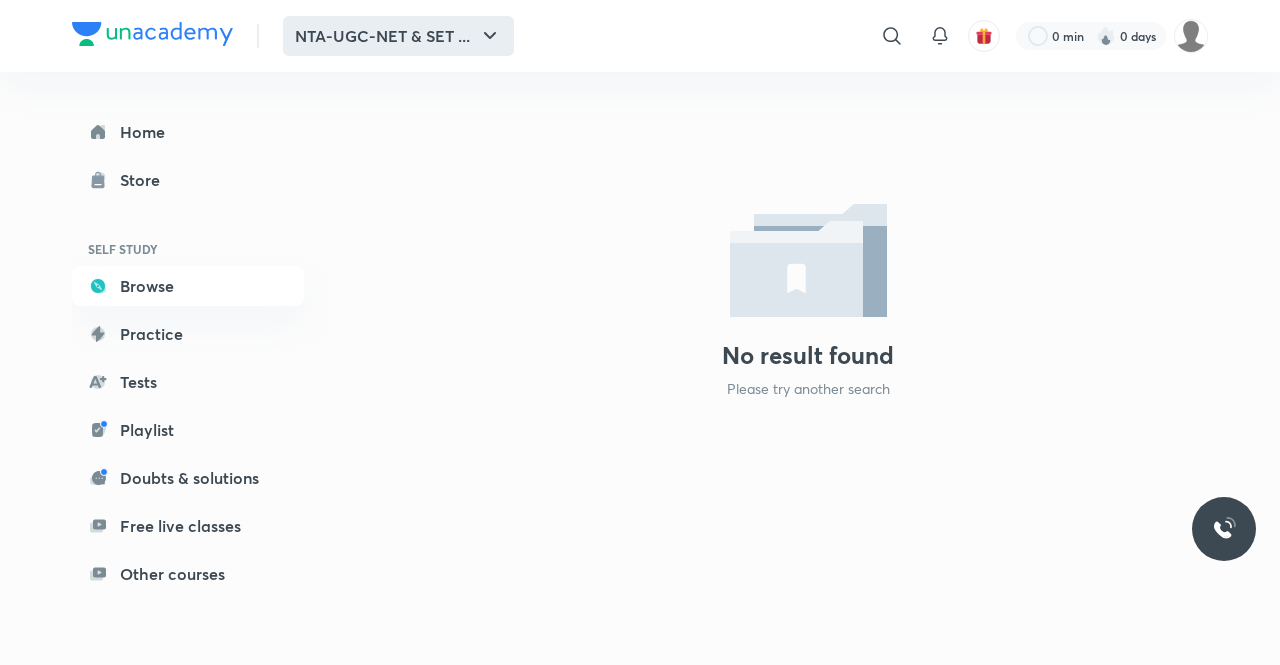 click 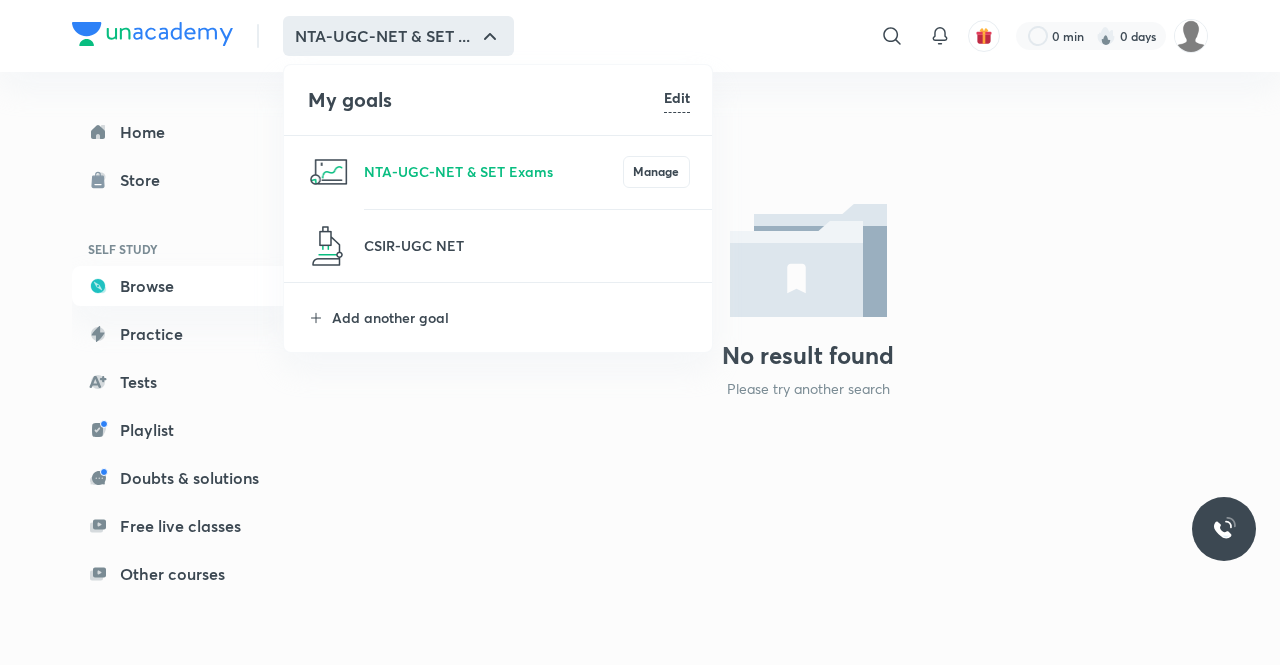 click on "Edit" at bounding box center [677, 97] 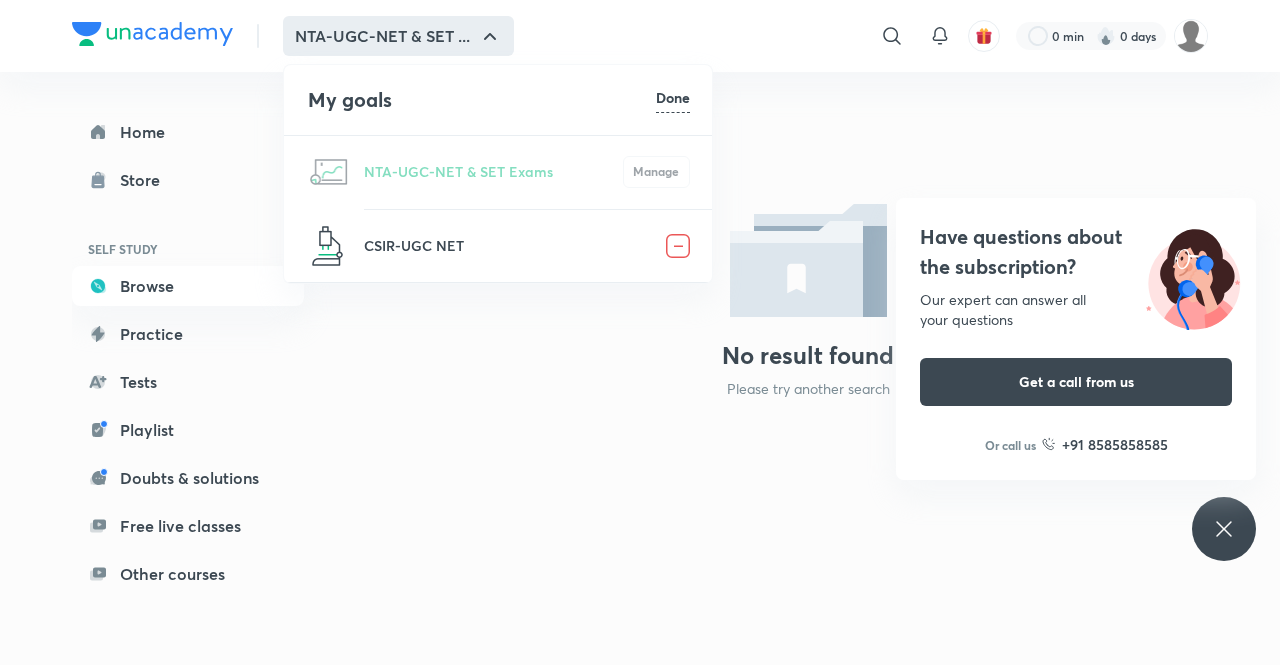 click at bounding box center [640, 332] 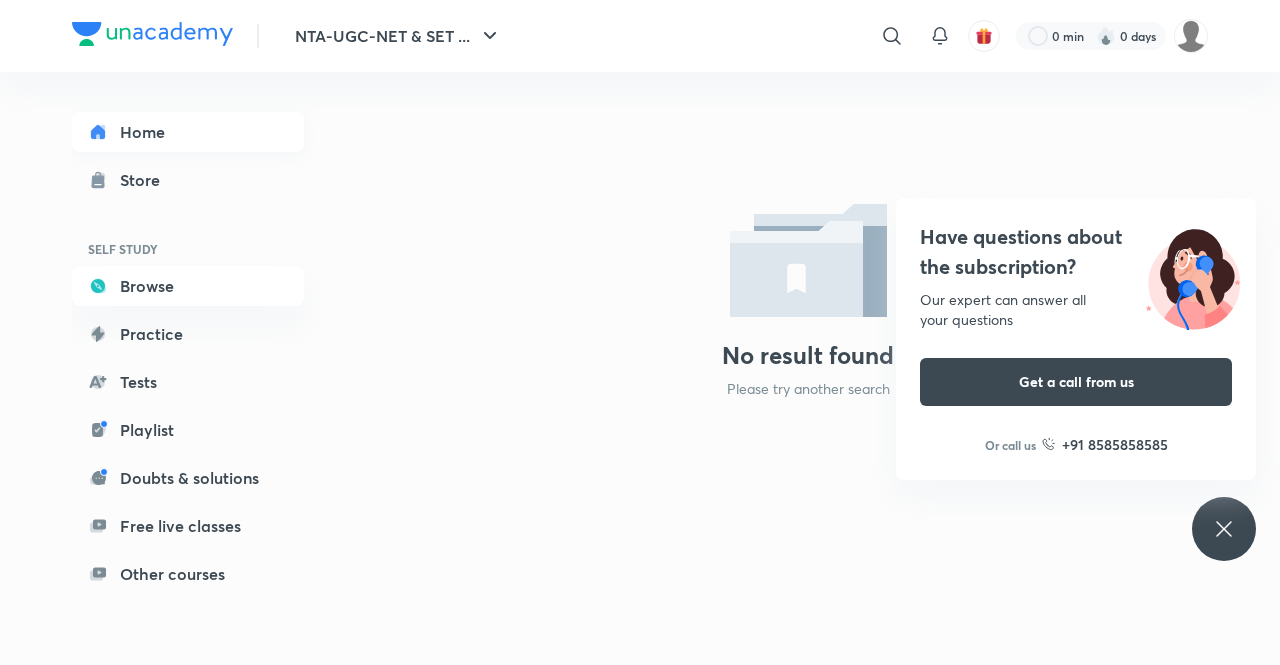 click on "Home" at bounding box center (188, 132) 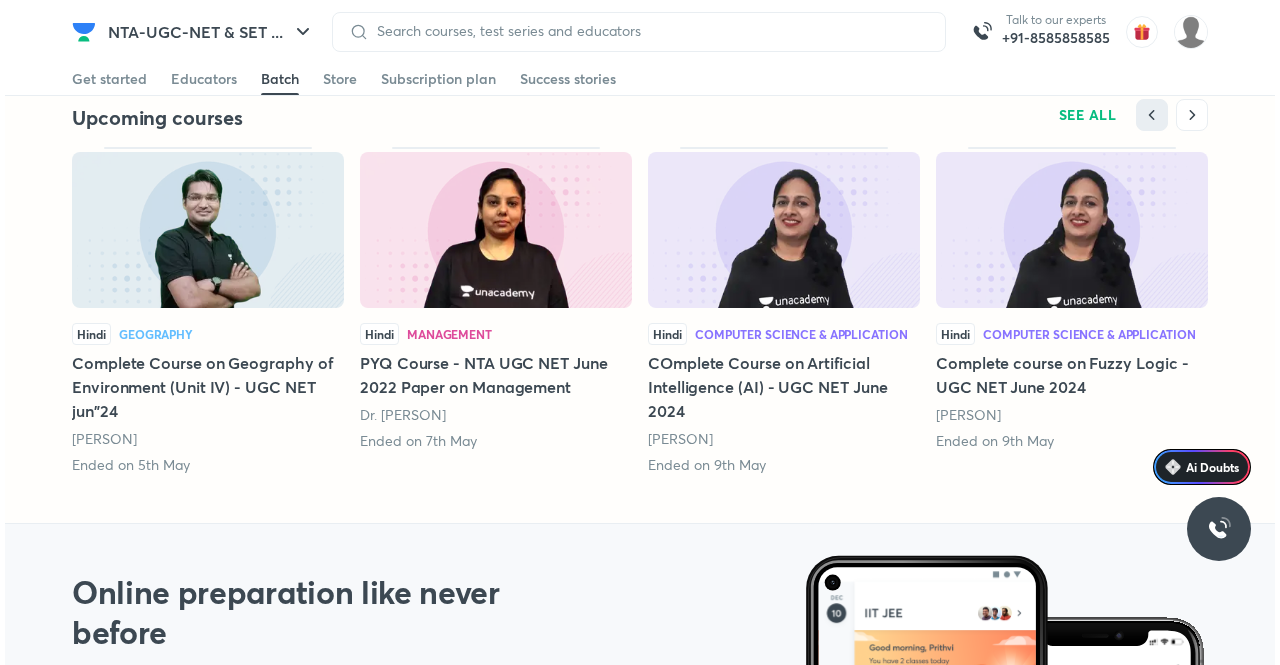 scroll, scrollTop: 5169, scrollLeft: 0, axis: vertical 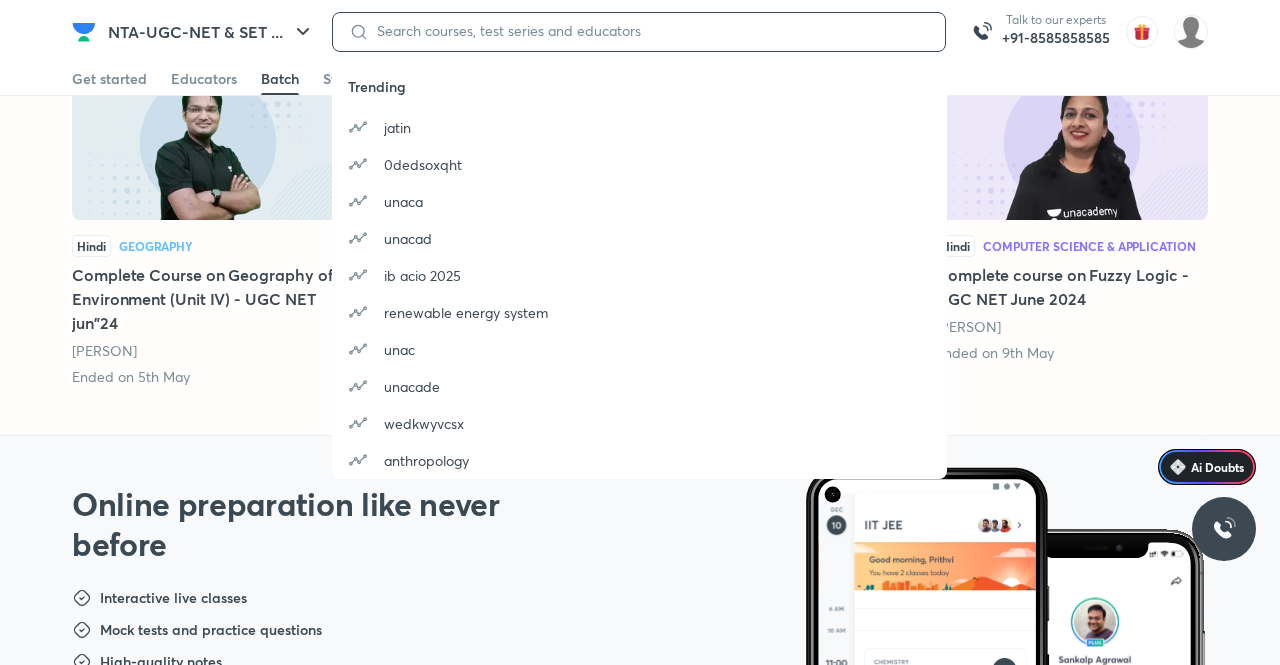 click at bounding box center (649, 31) 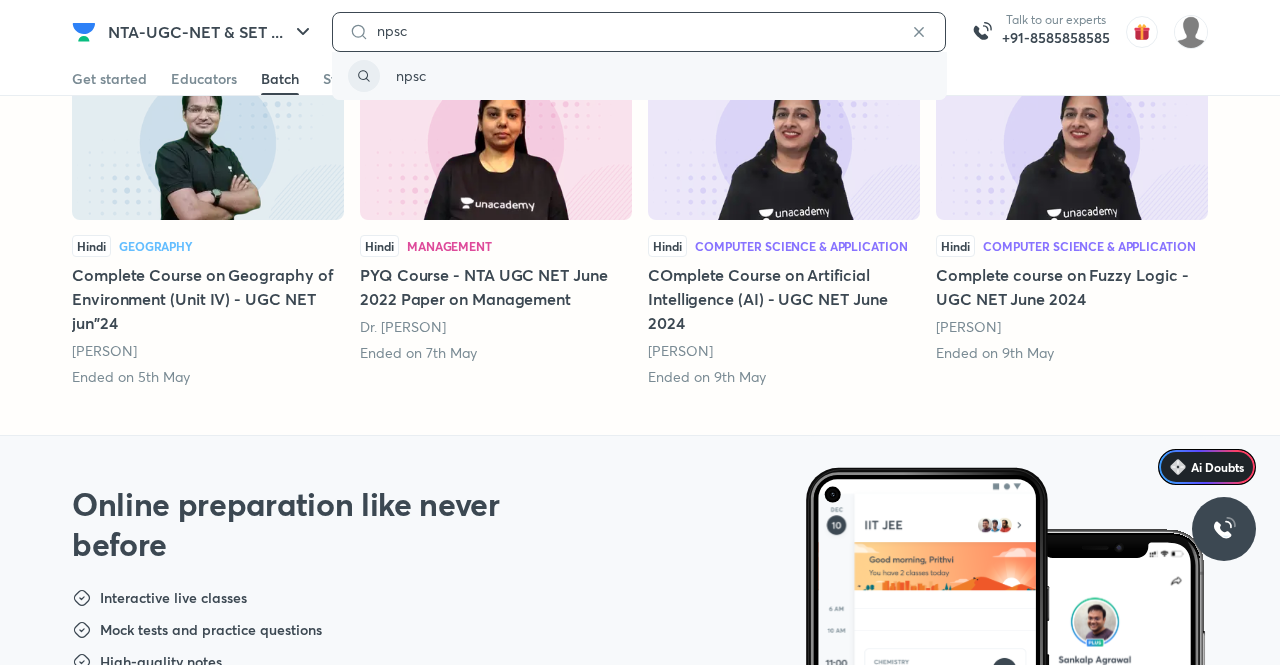 type on "npsc" 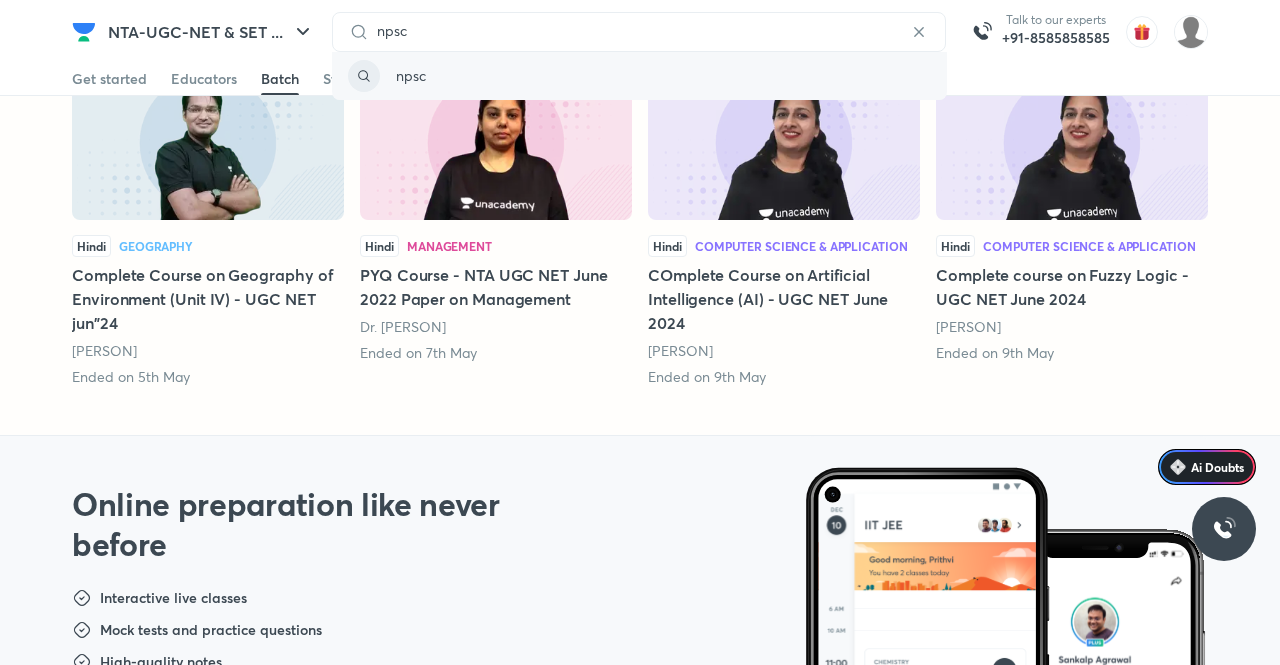 click on "npsc" at bounding box center (411, 75) 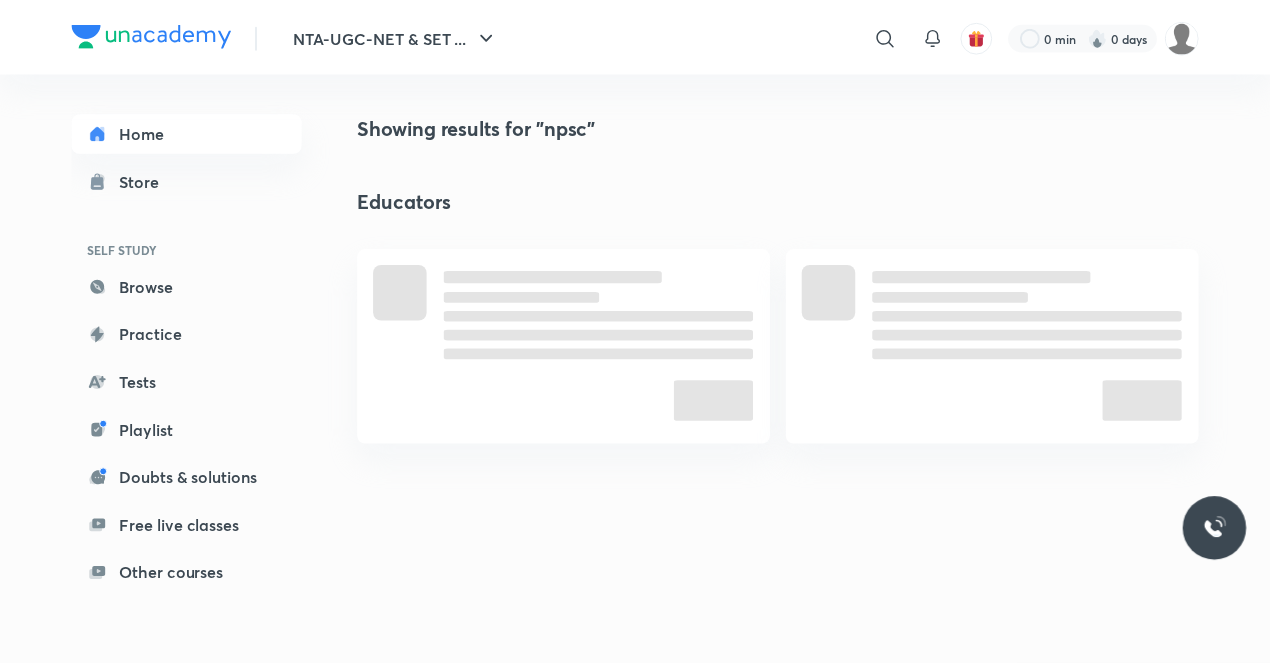 scroll, scrollTop: 0, scrollLeft: 0, axis: both 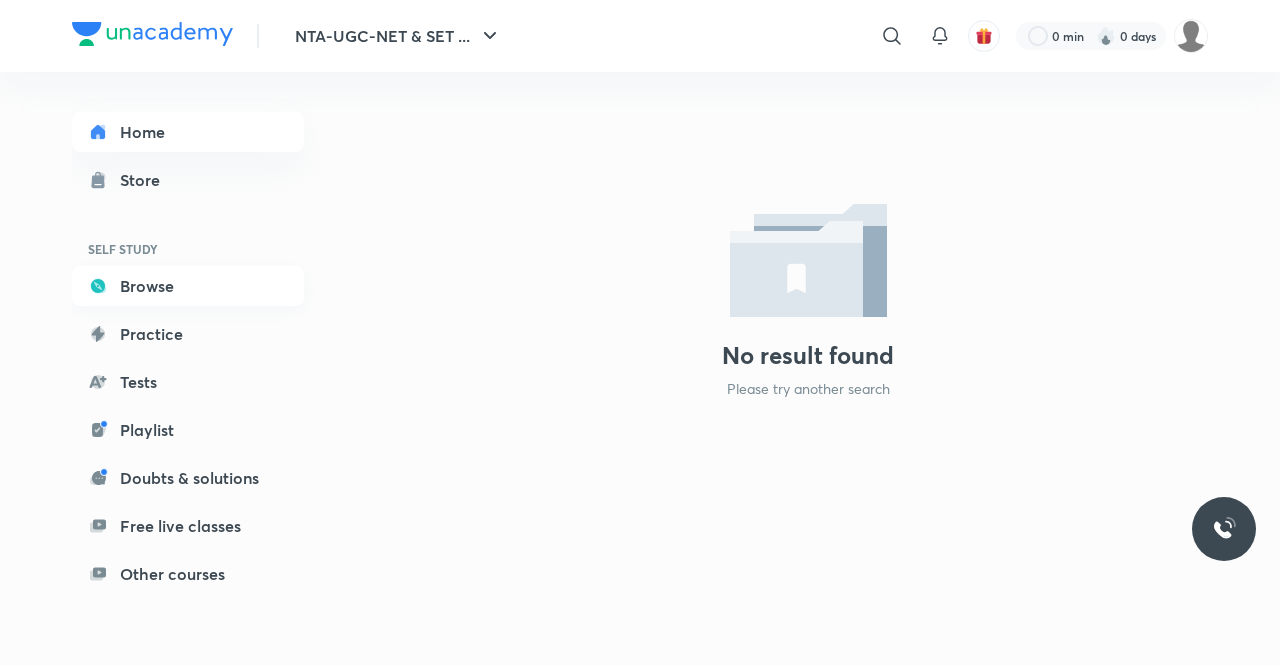 click on "Browse" at bounding box center [188, 286] 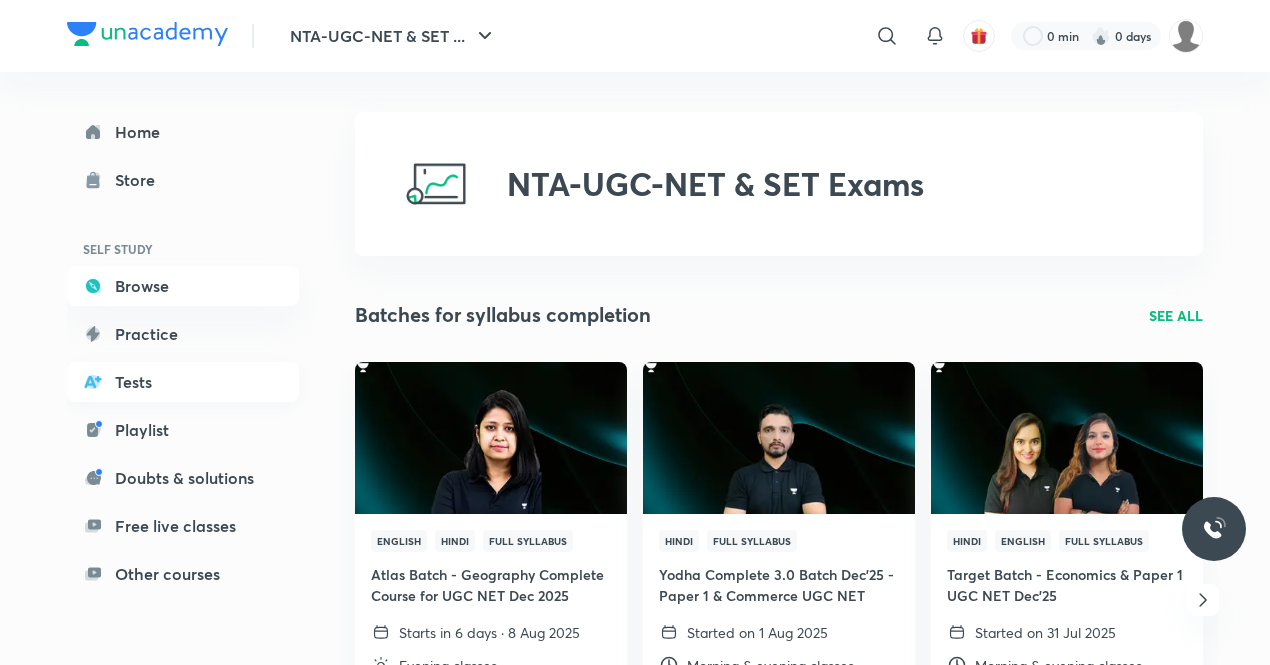 click on "Tests" at bounding box center (183, 382) 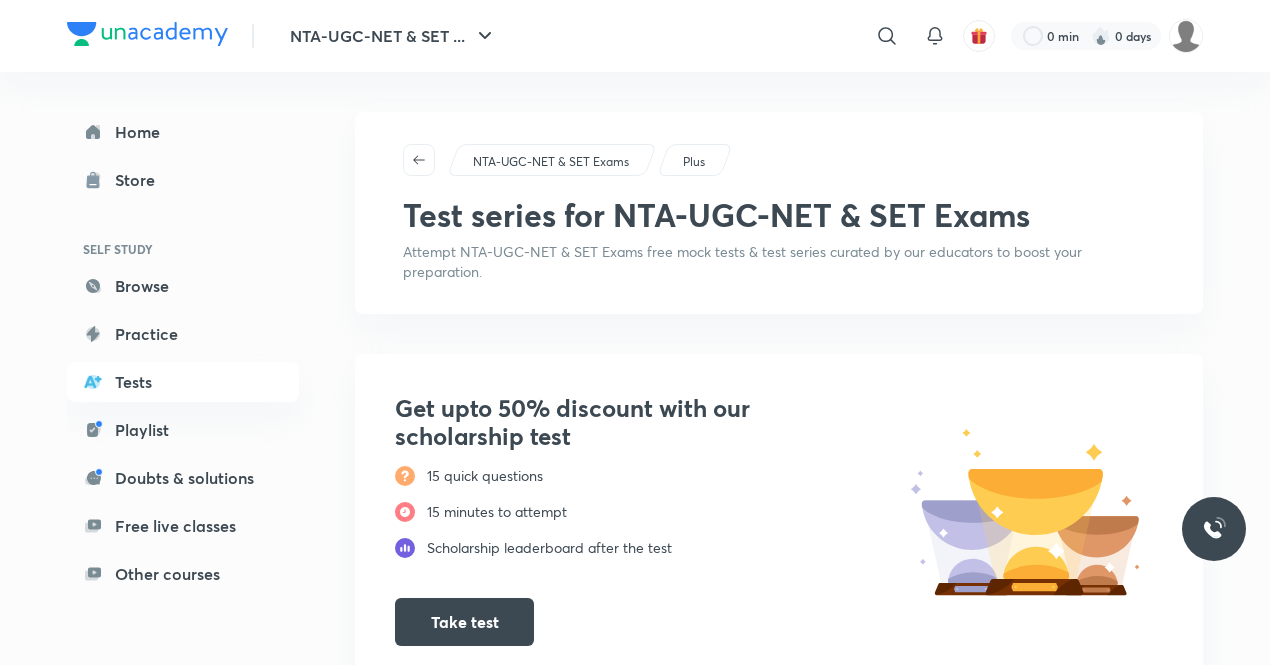 click on "NTA-UGC-NET & SET Exams" at bounding box center [551, 162] 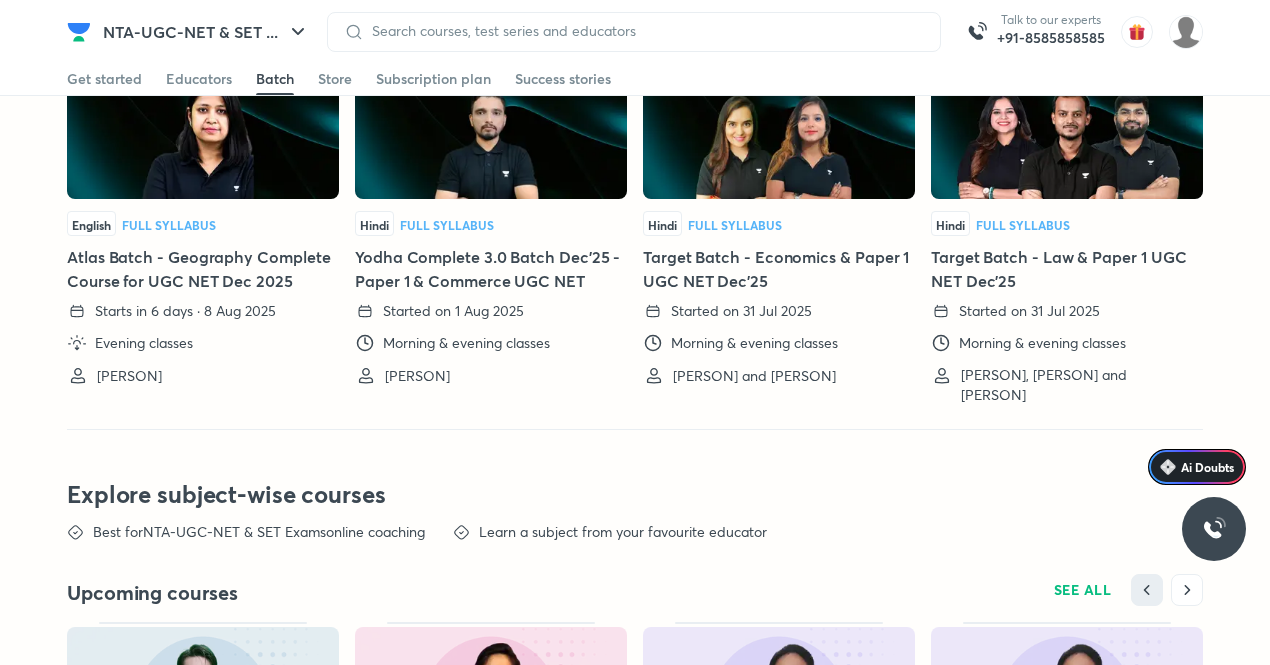 scroll, scrollTop: 4648, scrollLeft: 0, axis: vertical 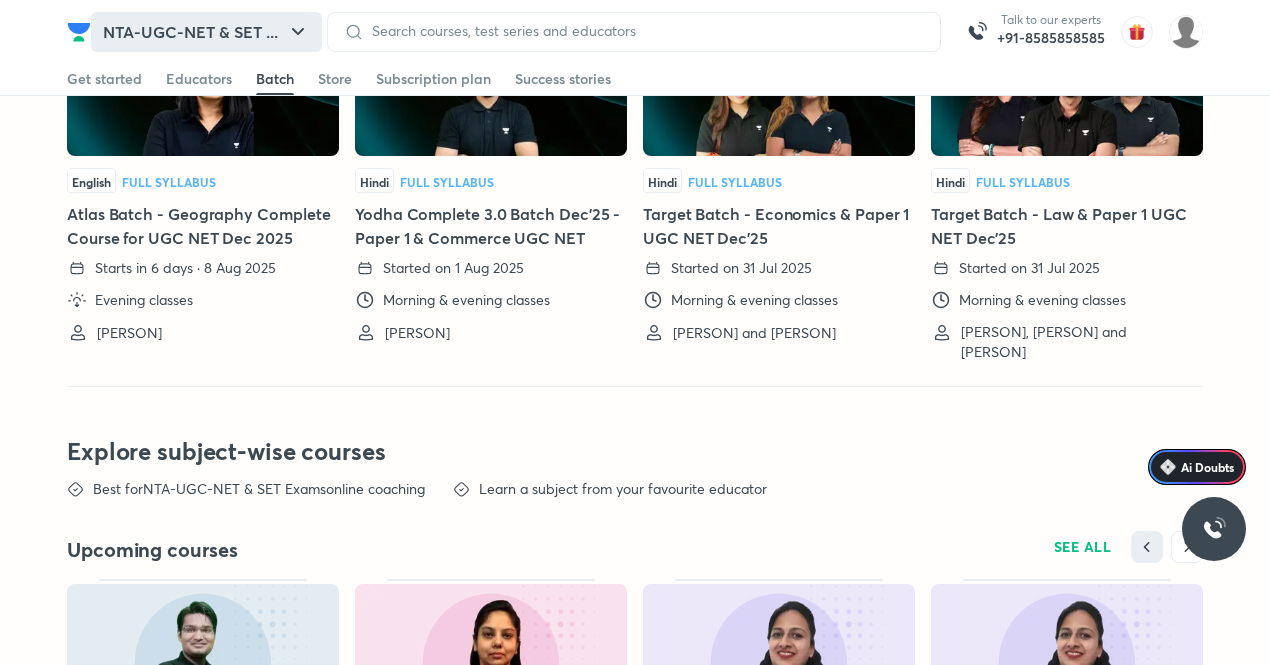 click 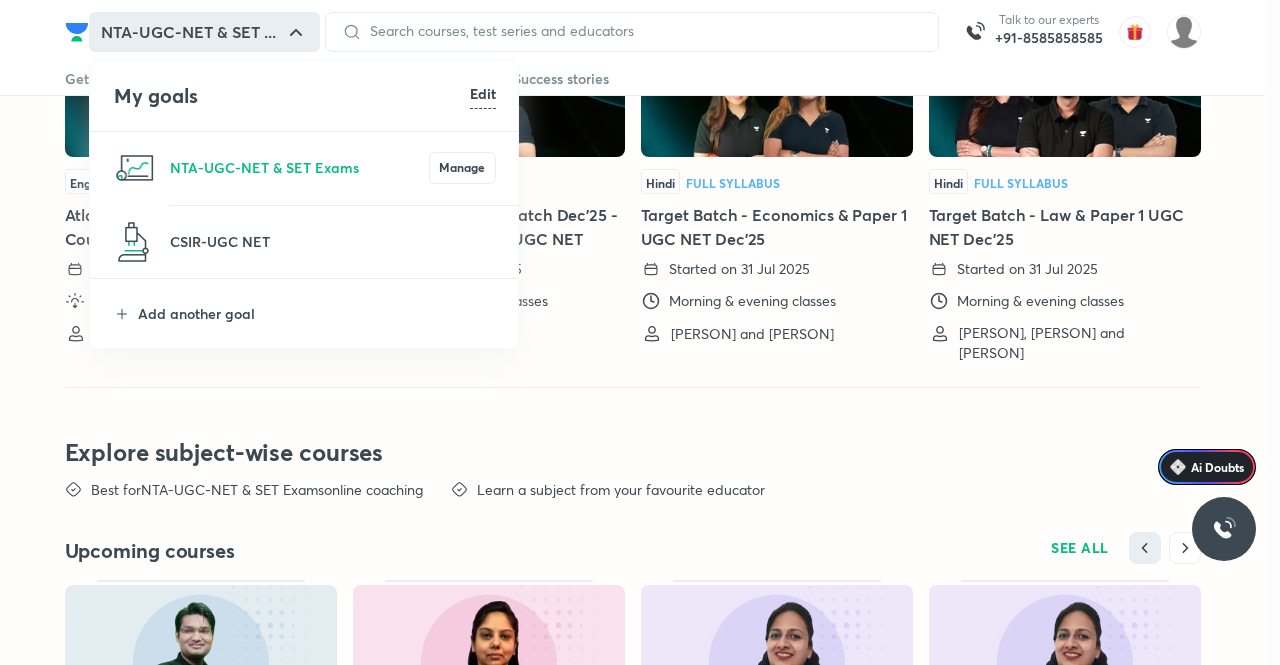 click on "Edit" at bounding box center [483, 93] 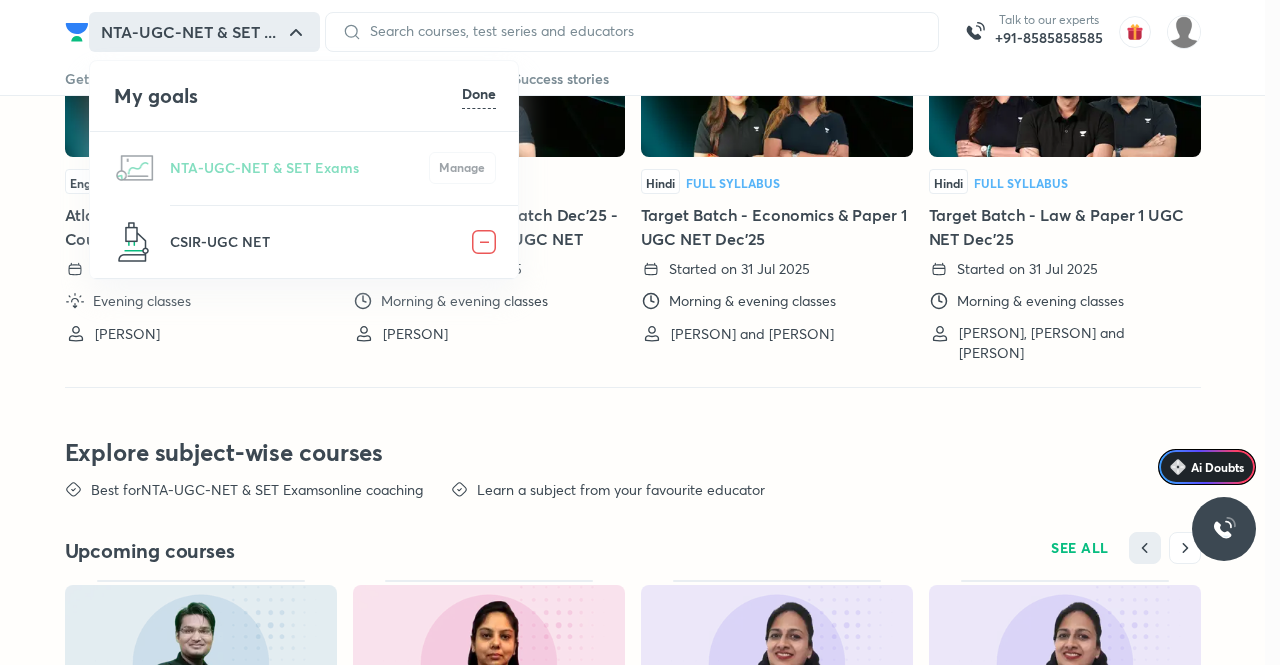 click at bounding box center [640, 332] 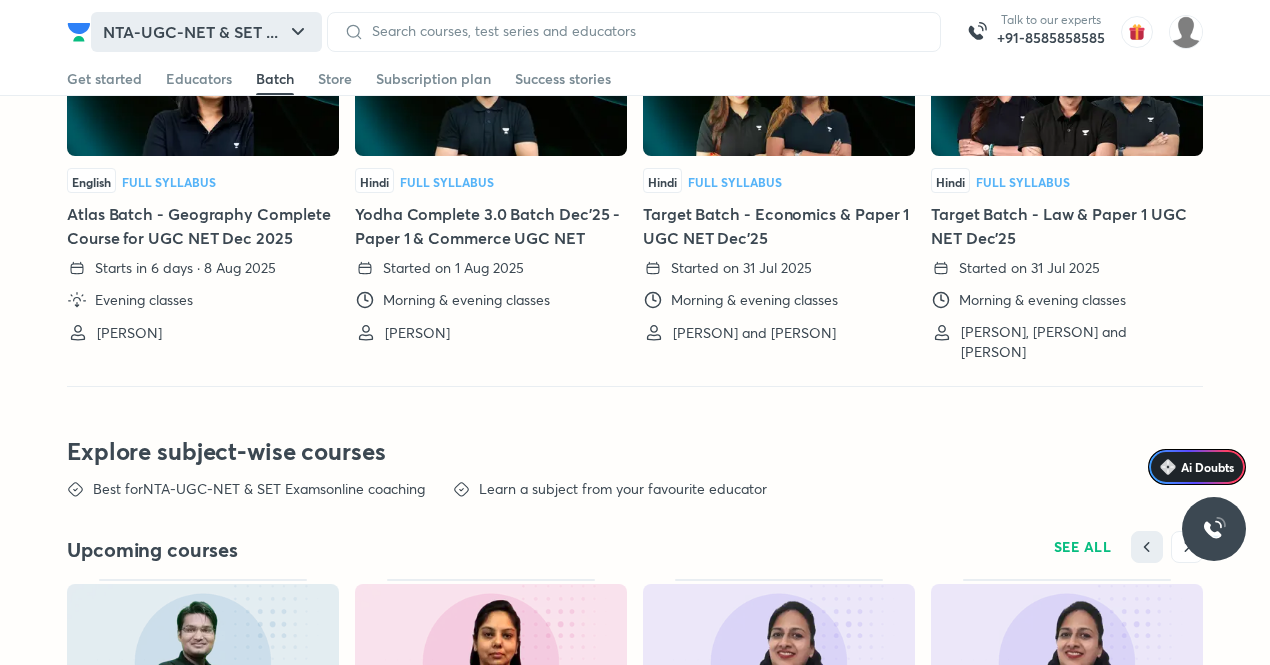 click 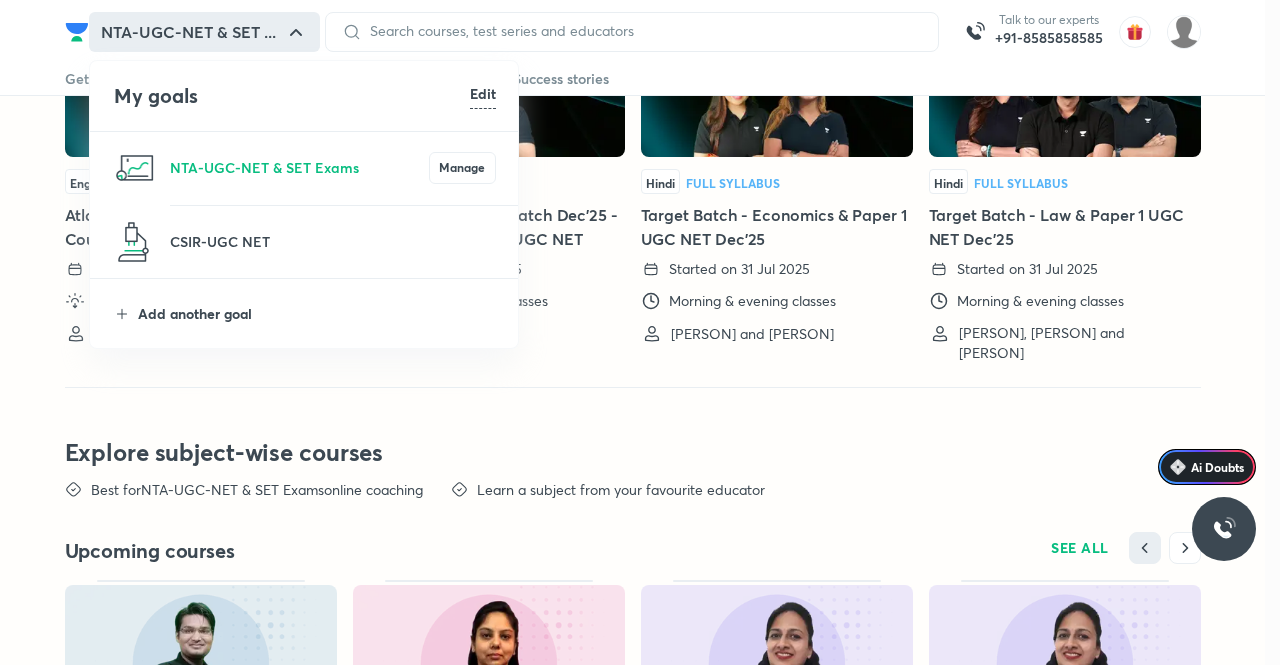 click on "Add another goal" at bounding box center [317, 313] 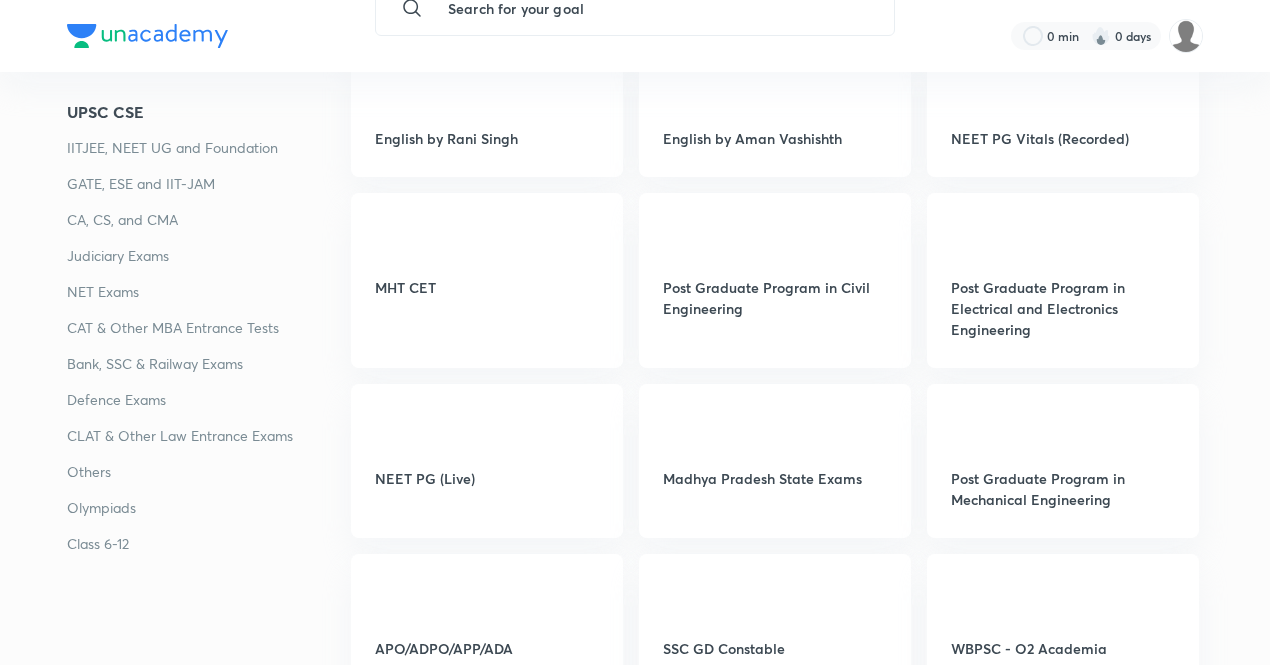 scroll, scrollTop: 0, scrollLeft: 0, axis: both 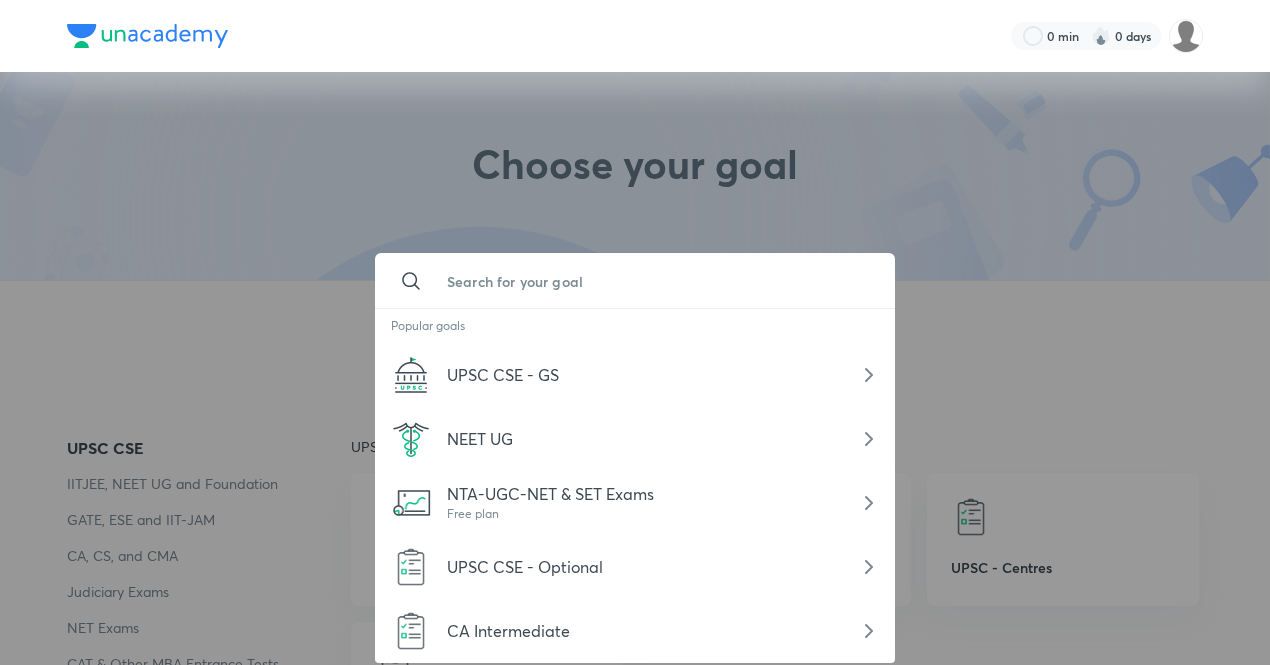 click at bounding box center [655, 281] 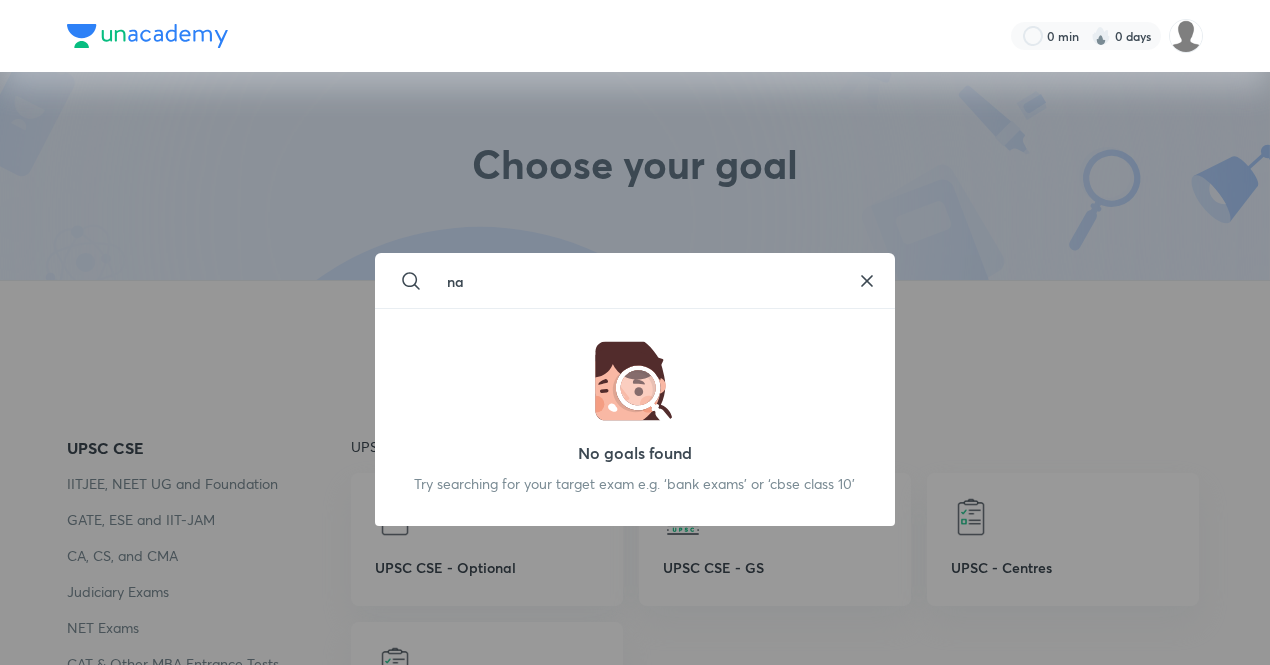 type on "n" 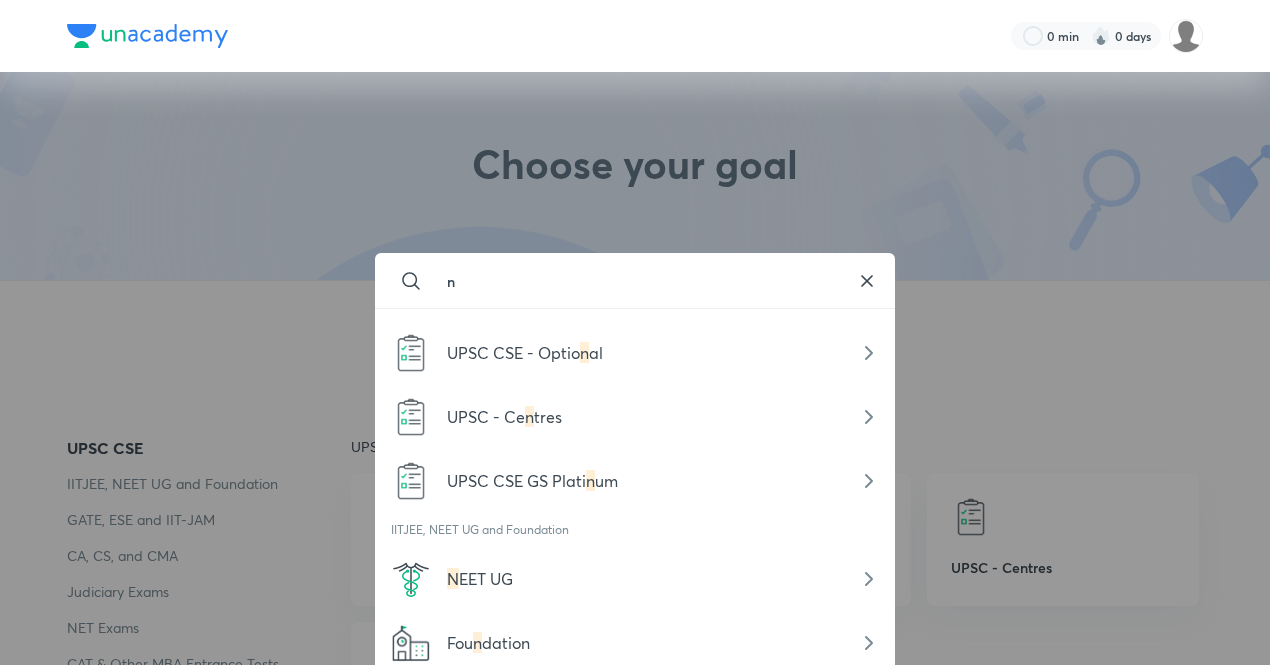 scroll, scrollTop: 0, scrollLeft: 0, axis: both 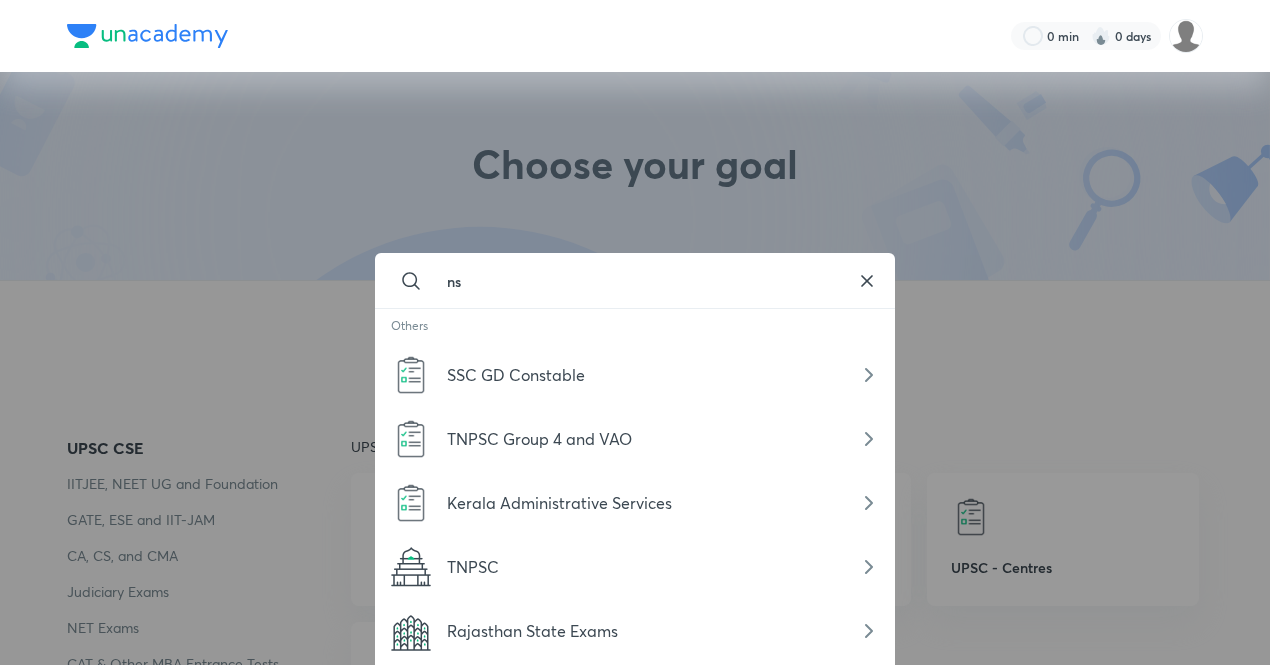 type on "n" 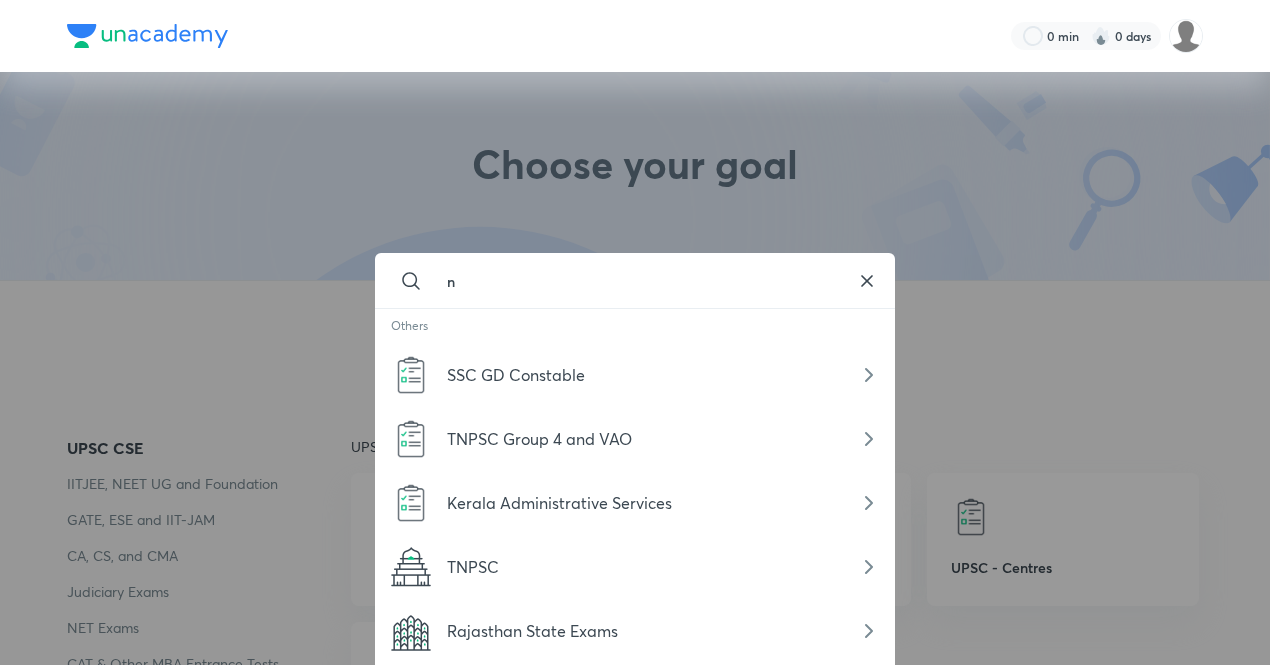 type 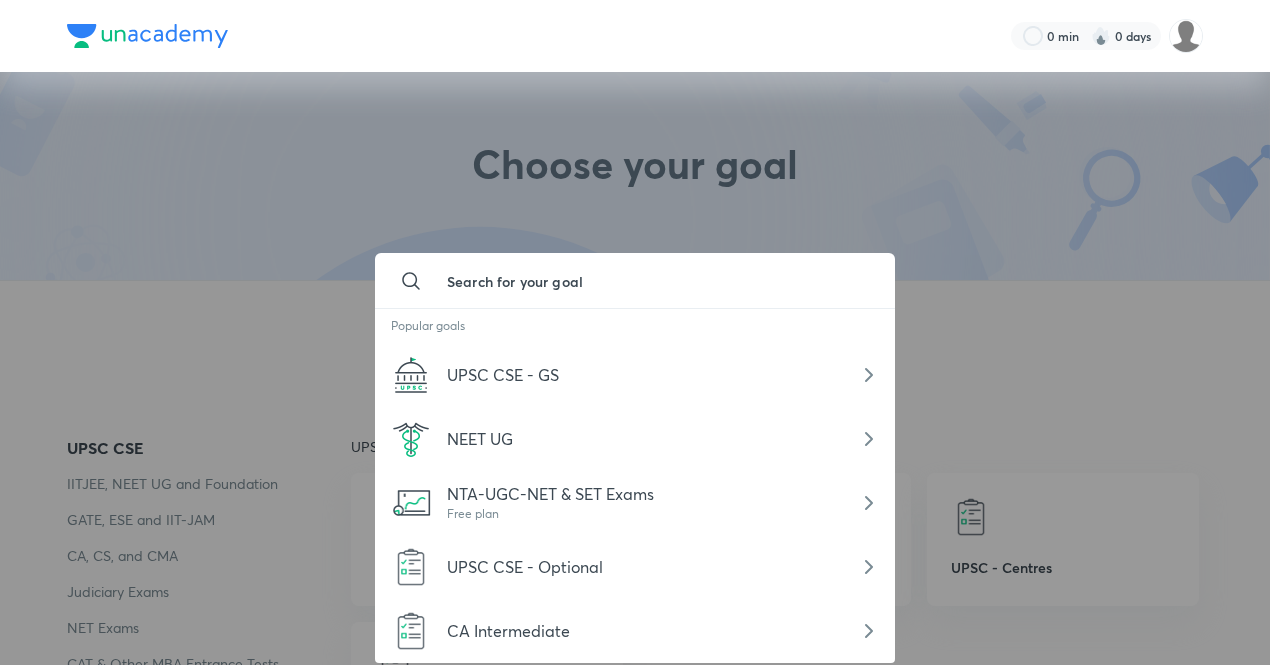 click at bounding box center [635, 332] 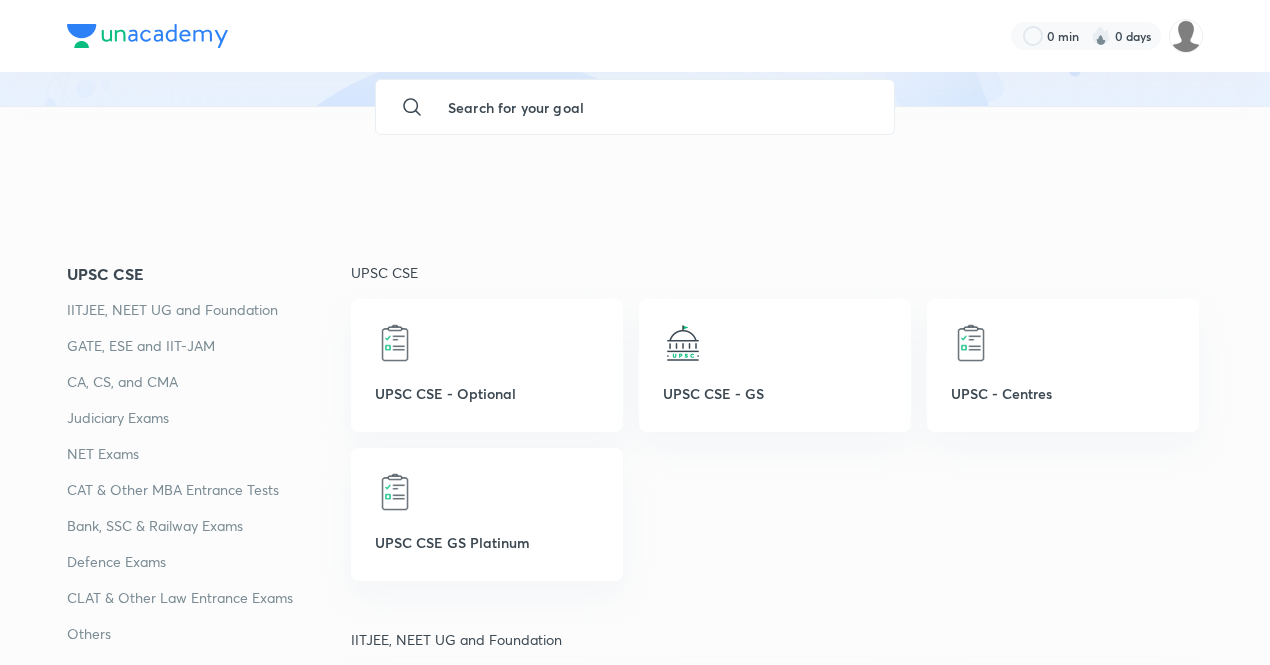 scroll, scrollTop: 175, scrollLeft: 0, axis: vertical 